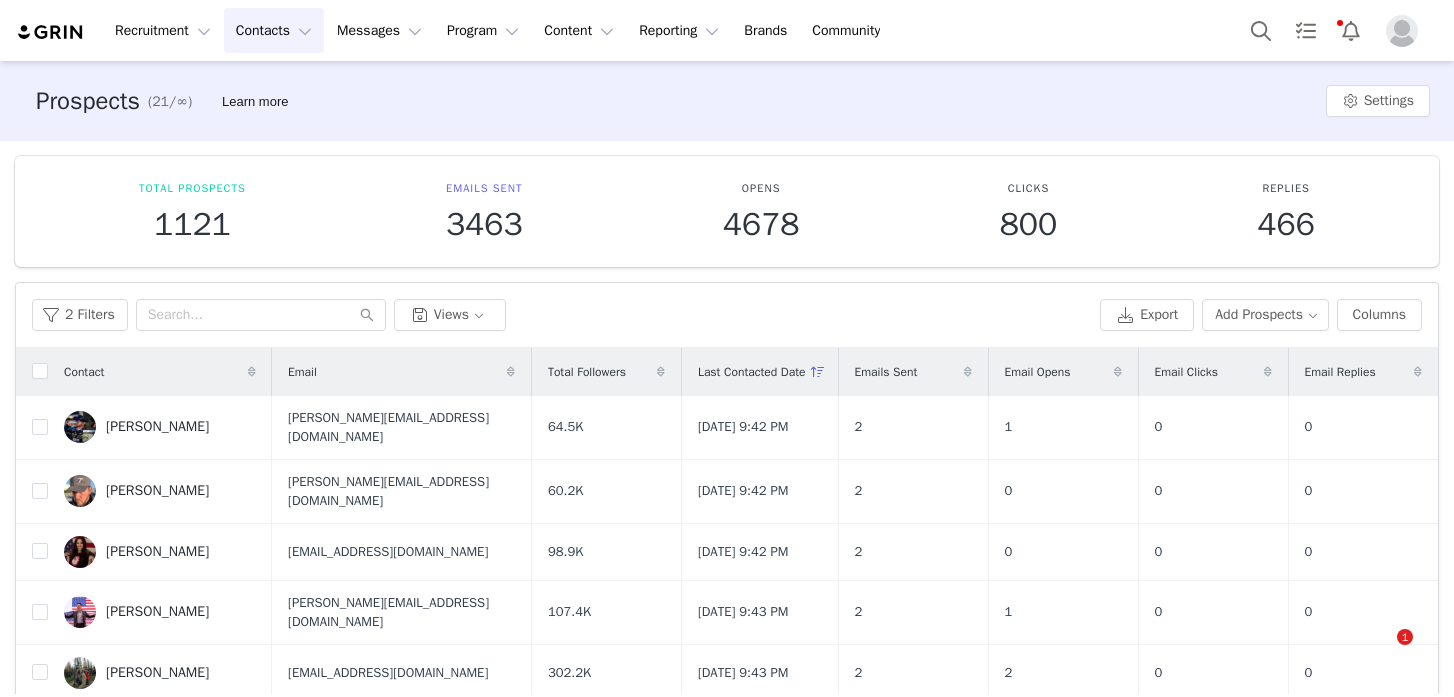 scroll, scrollTop: 0, scrollLeft: 0, axis: both 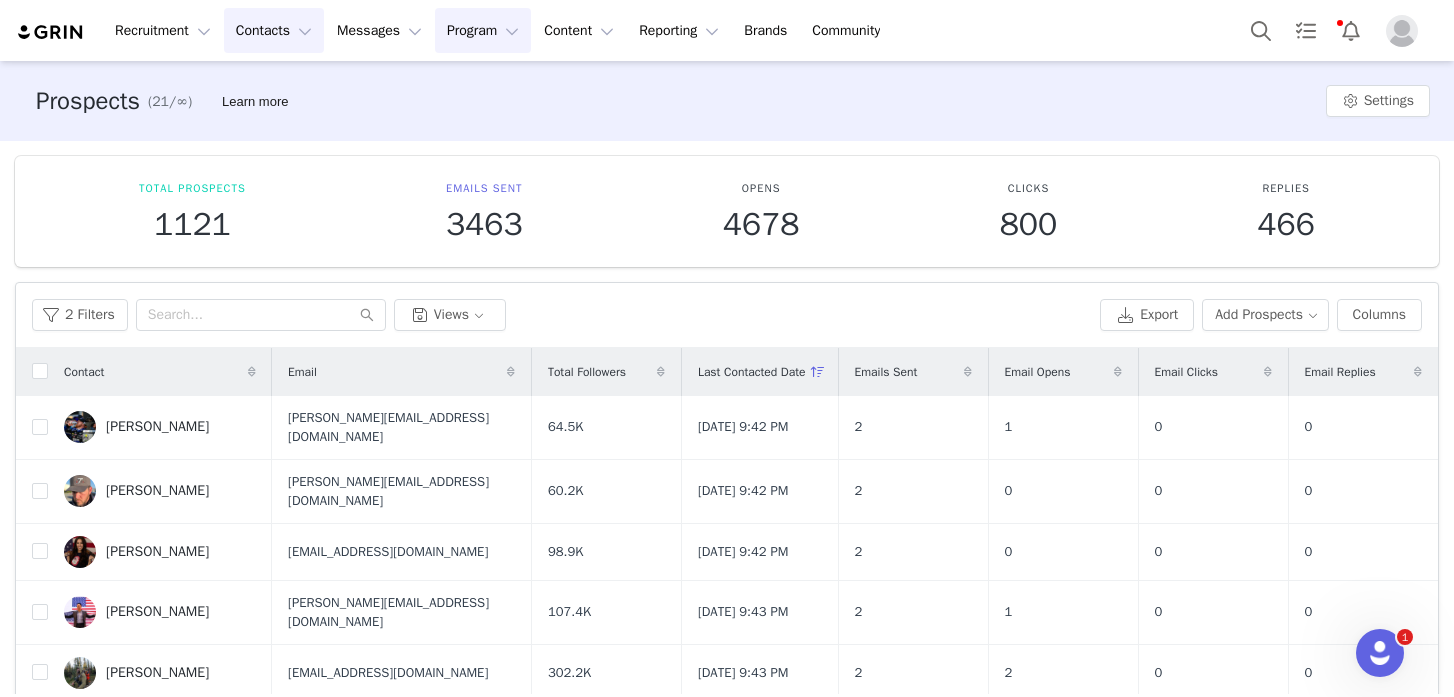 click on "Program Program" at bounding box center [483, 30] 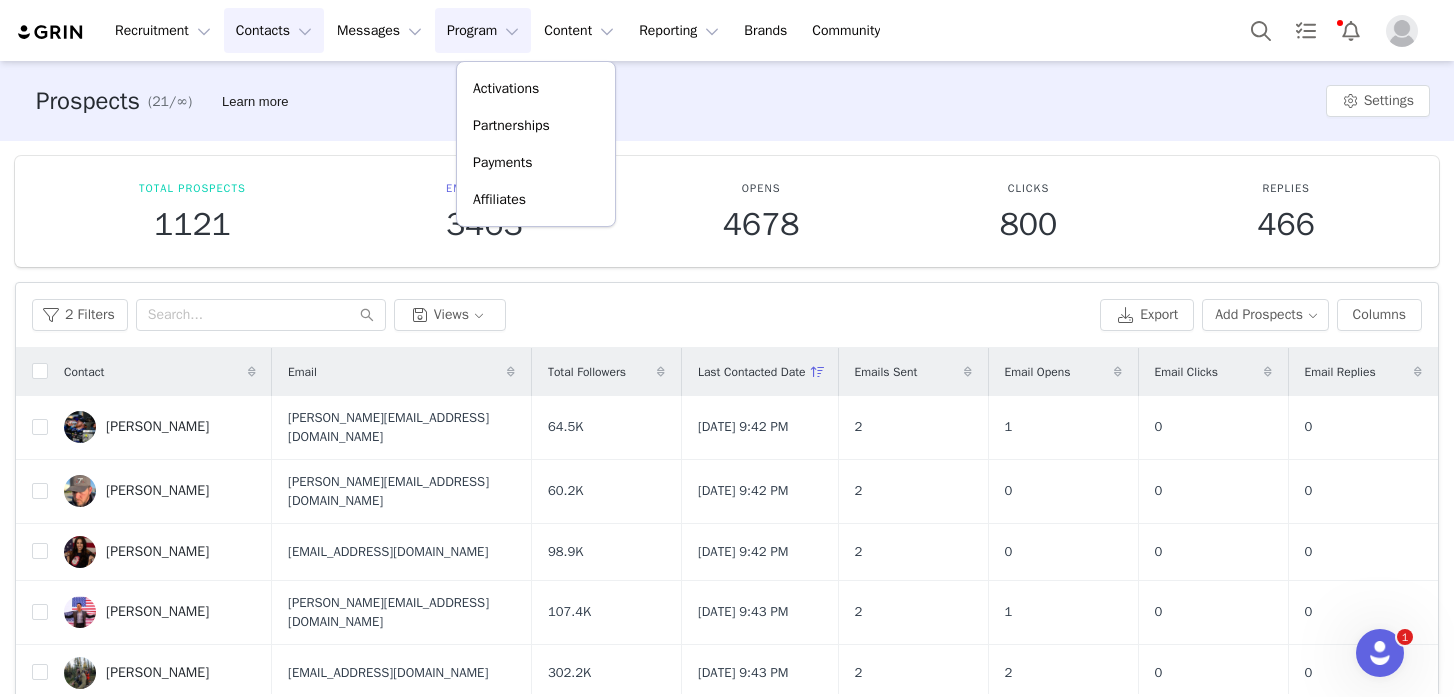click at bounding box center (1406, 31) 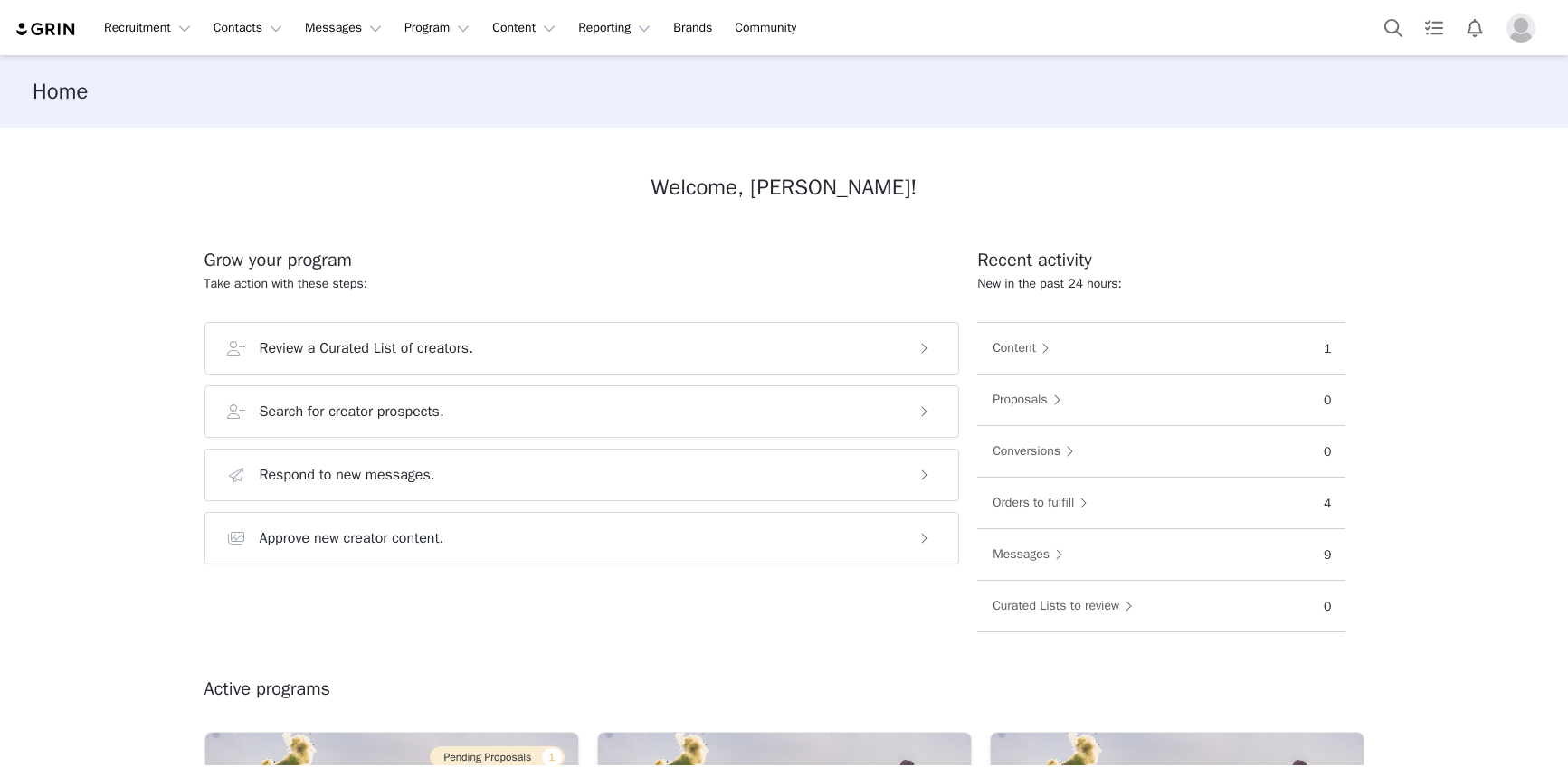 scroll, scrollTop: 0, scrollLeft: 0, axis: both 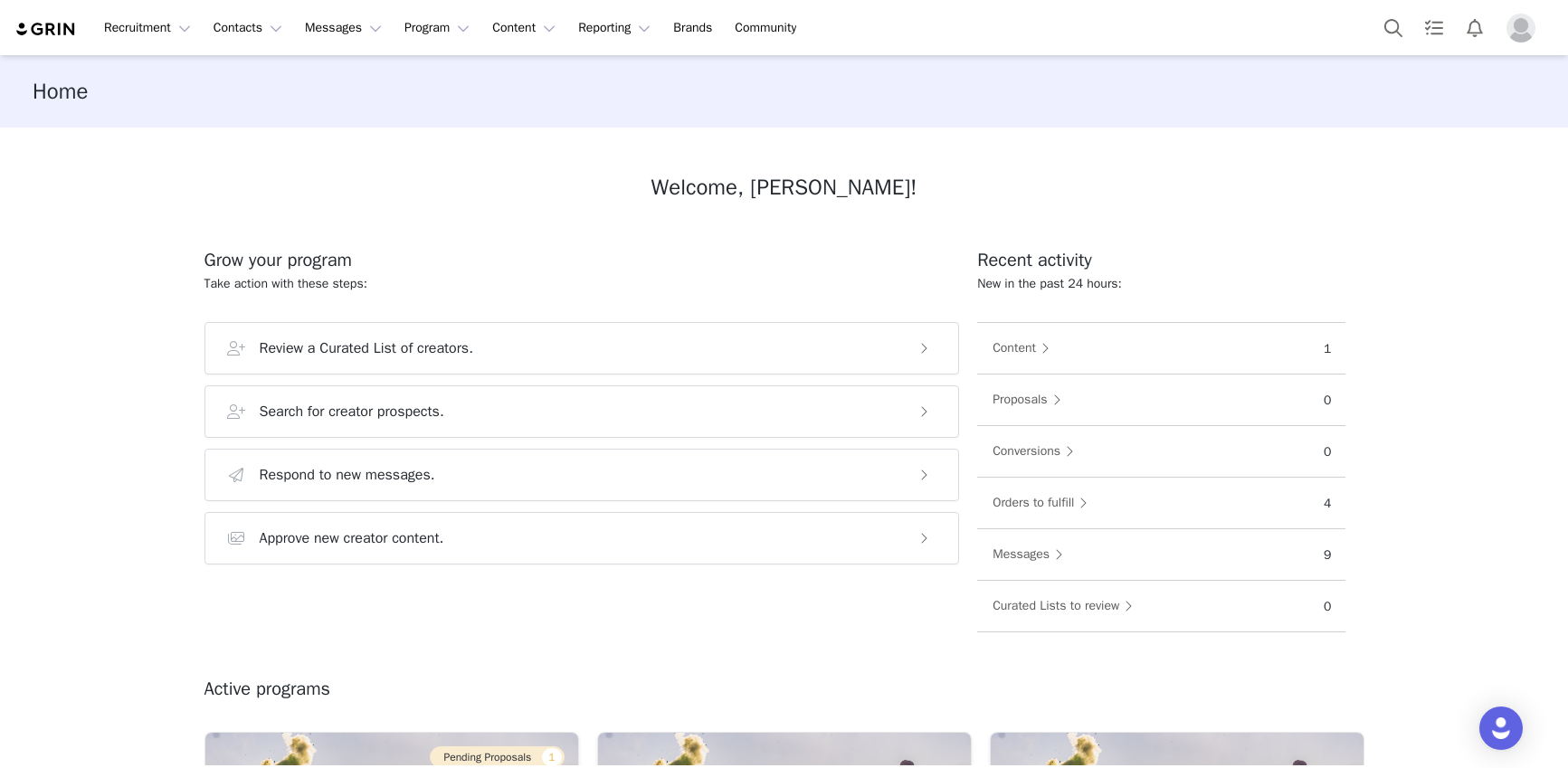 click at bounding box center [1521, 28] 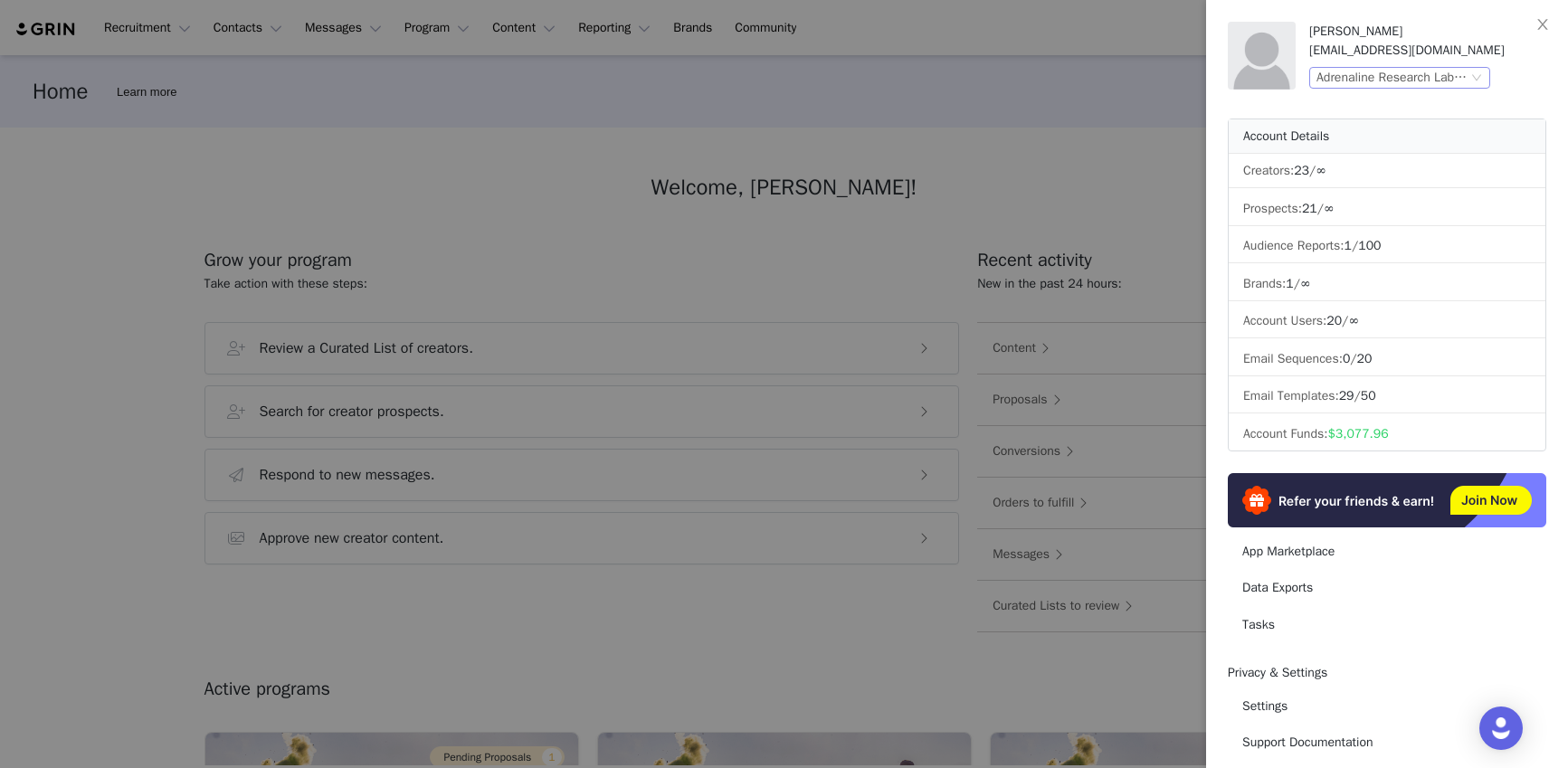 click on "Adrenaline Research Labs (Joybyte)" at bounding box center [1392, 78] 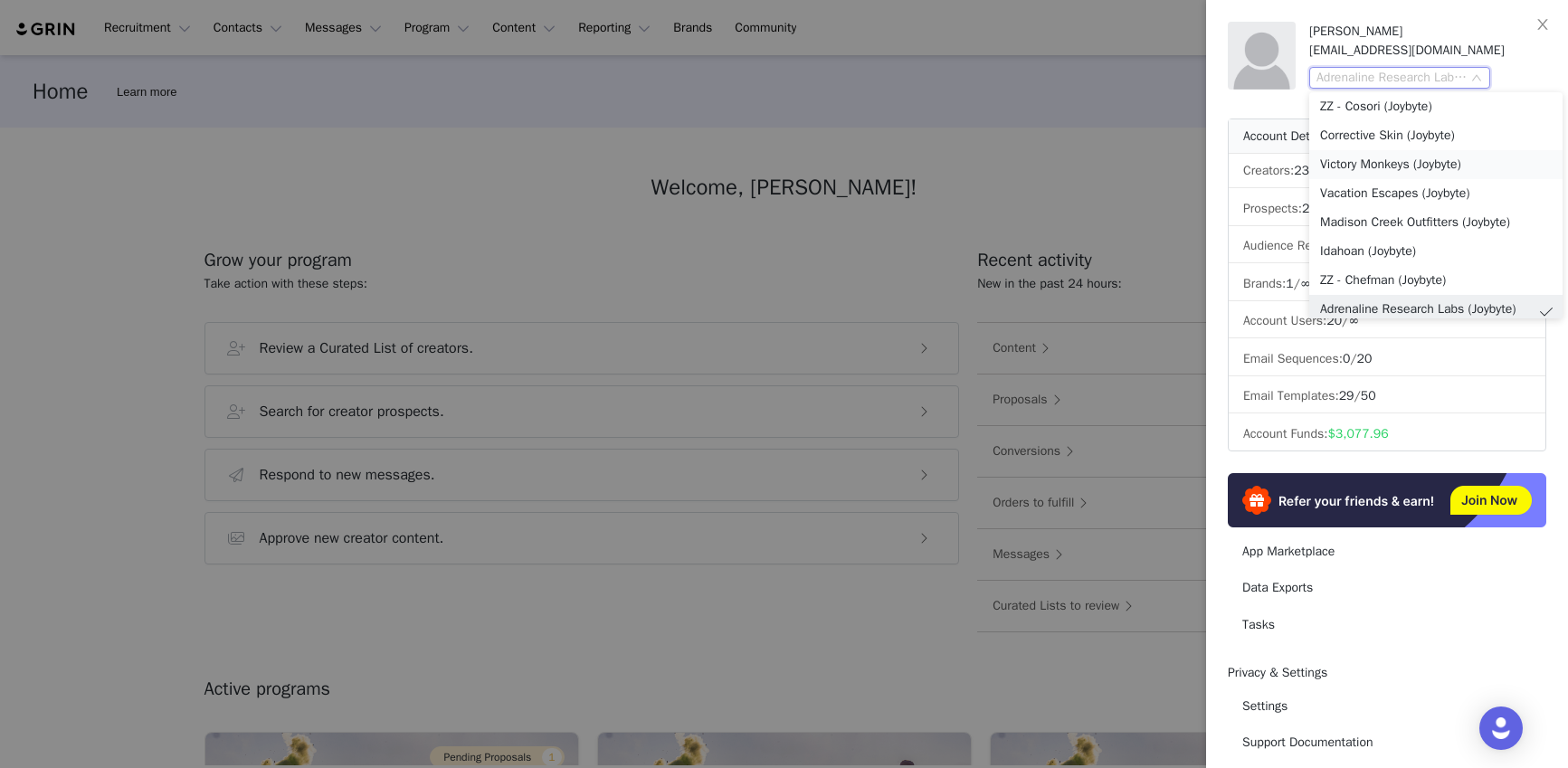 scroll, scrollTop: 0, scrollLeft: 0, axis: both 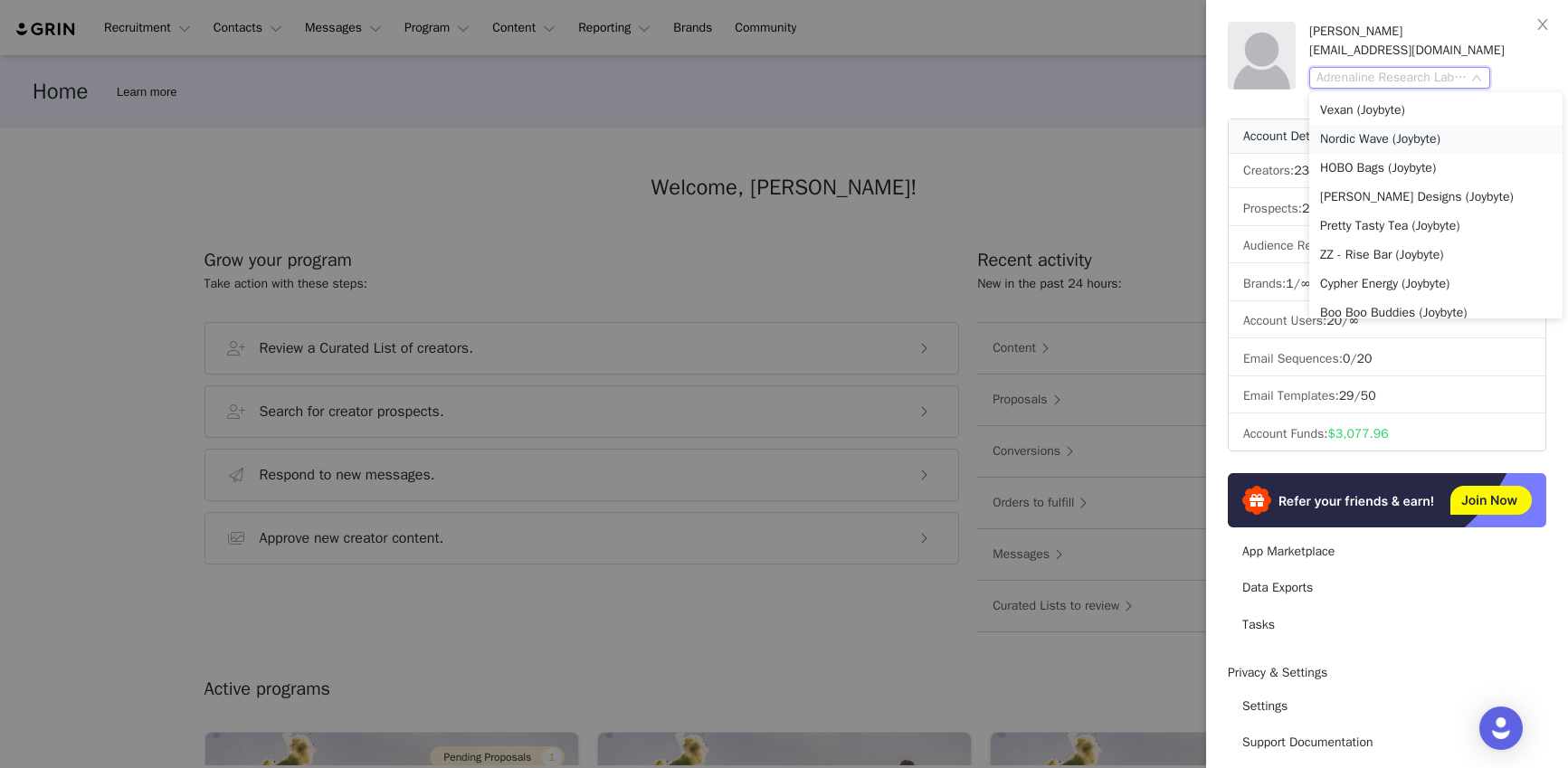 click on "Nordic Wave (Joybyte)" at bounding box center (1436, 139) 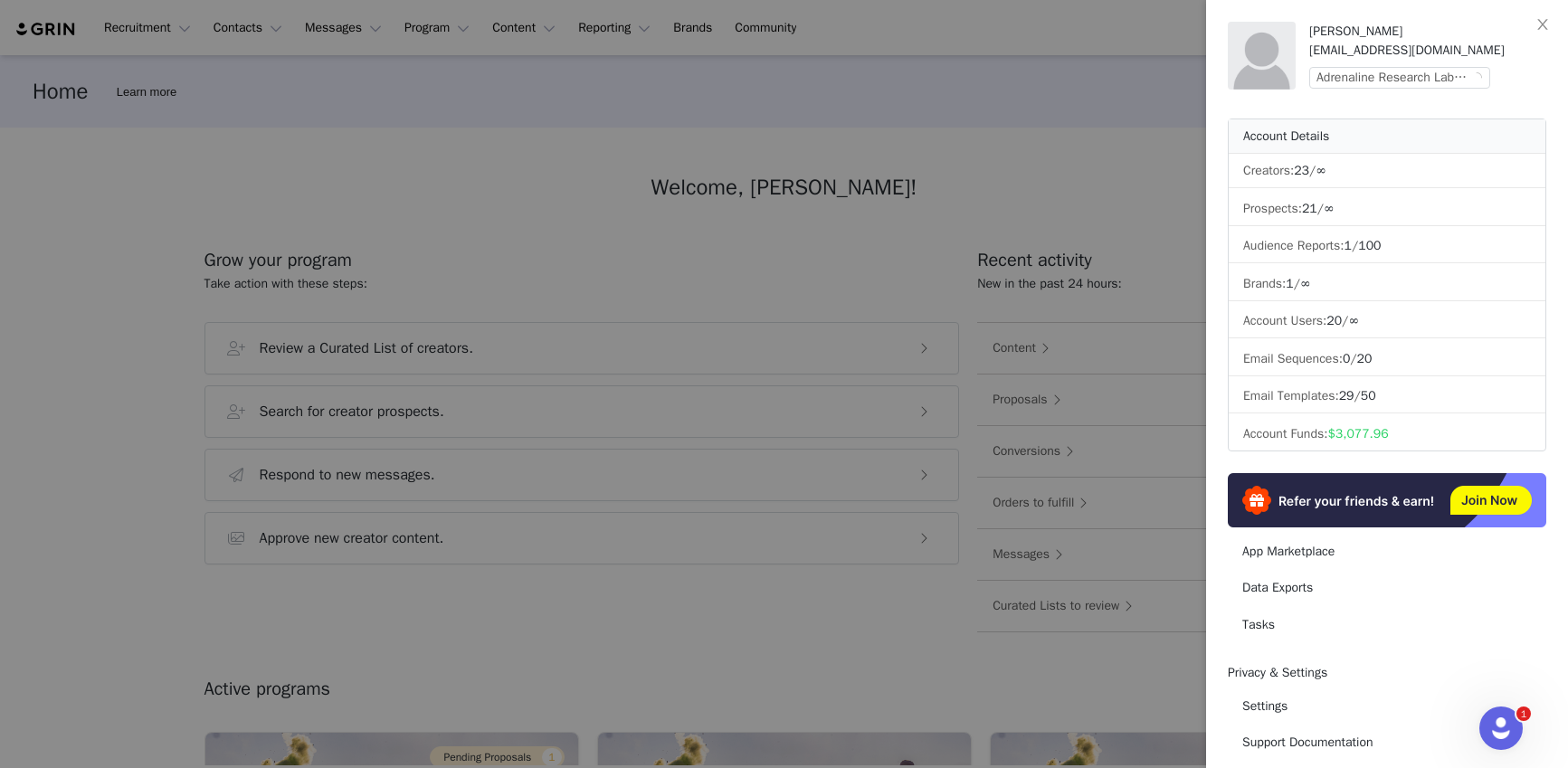 scroll, scrollTop: 0, scrollLeft: 0, axis: both 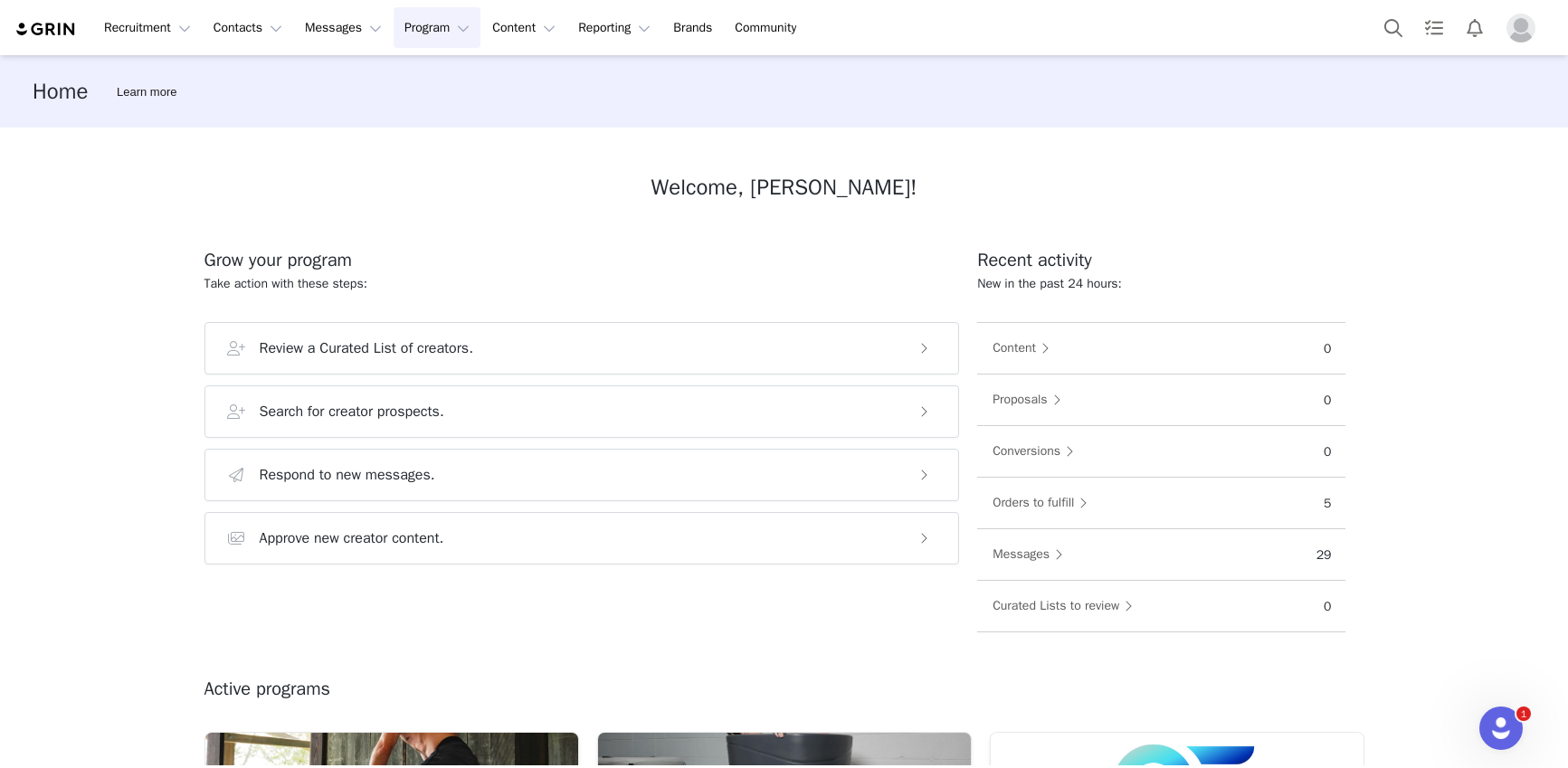 click on "Program Program" at bounding box center (437, 27) 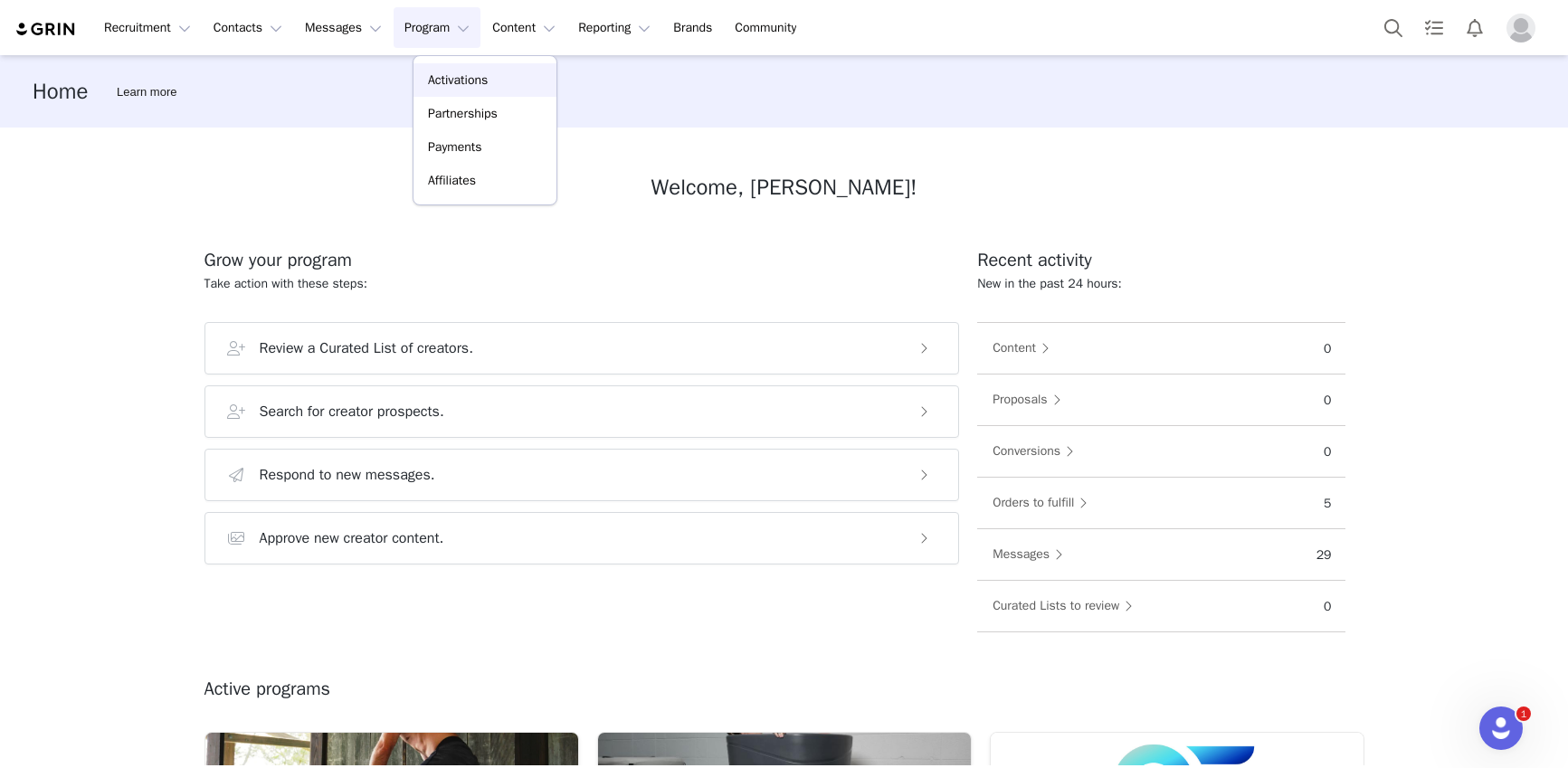 click on "Activations" at bounding box center [458, 80] 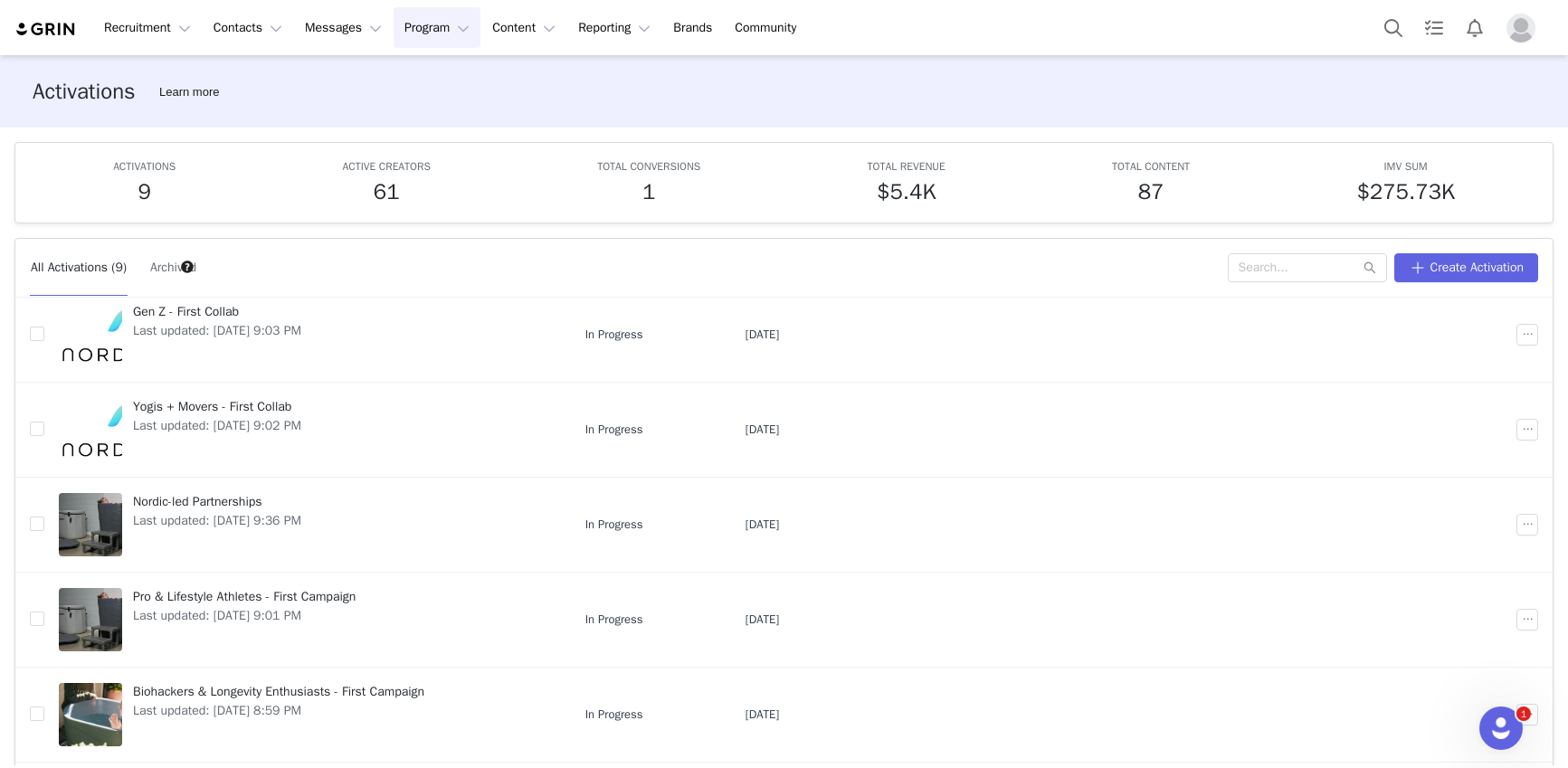 scroll, scrollTop: 402, scrollLeft: 0, axis: vertical 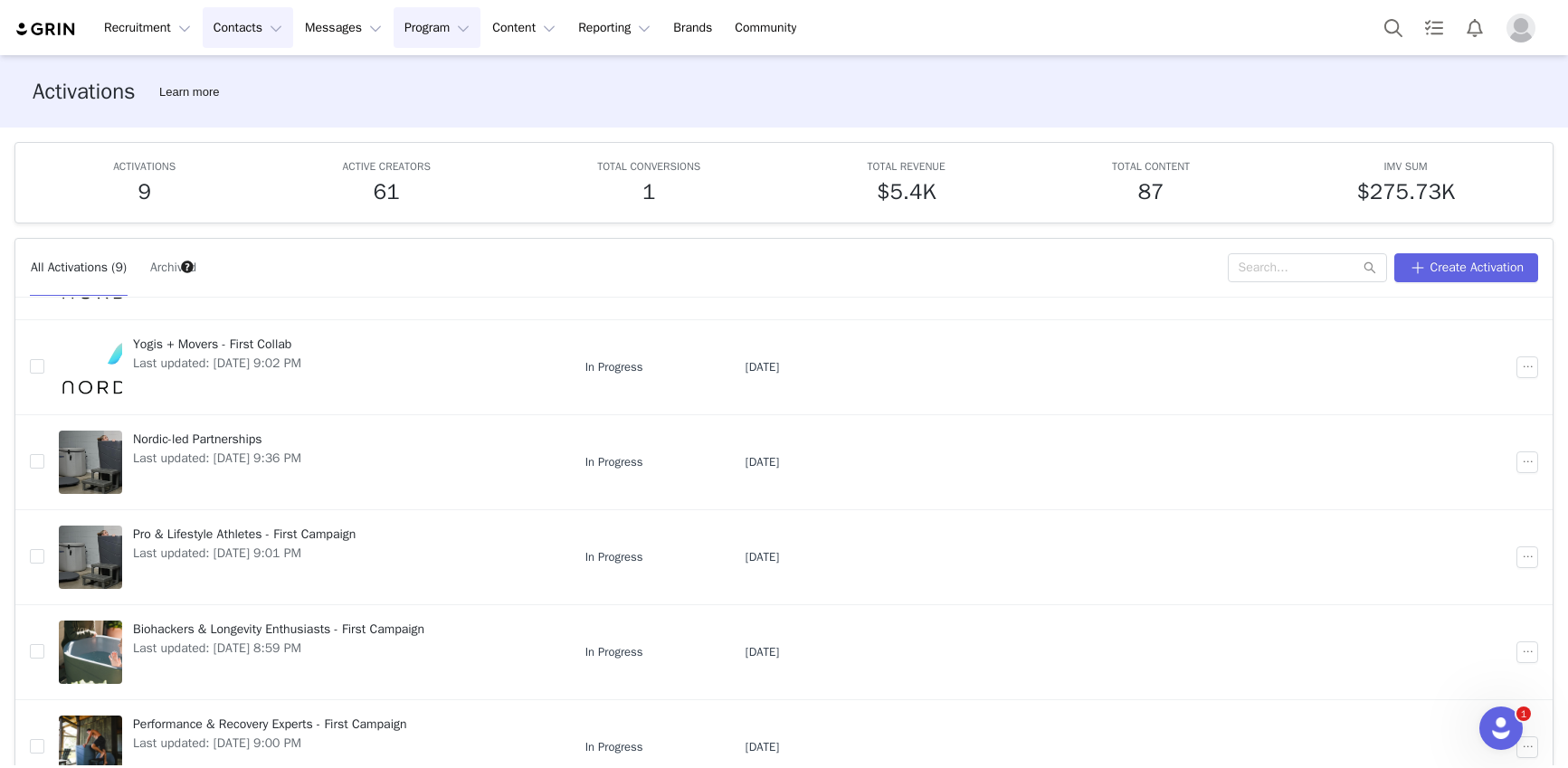 click on "Contacts Contacts" at bounding box center (248, 27) 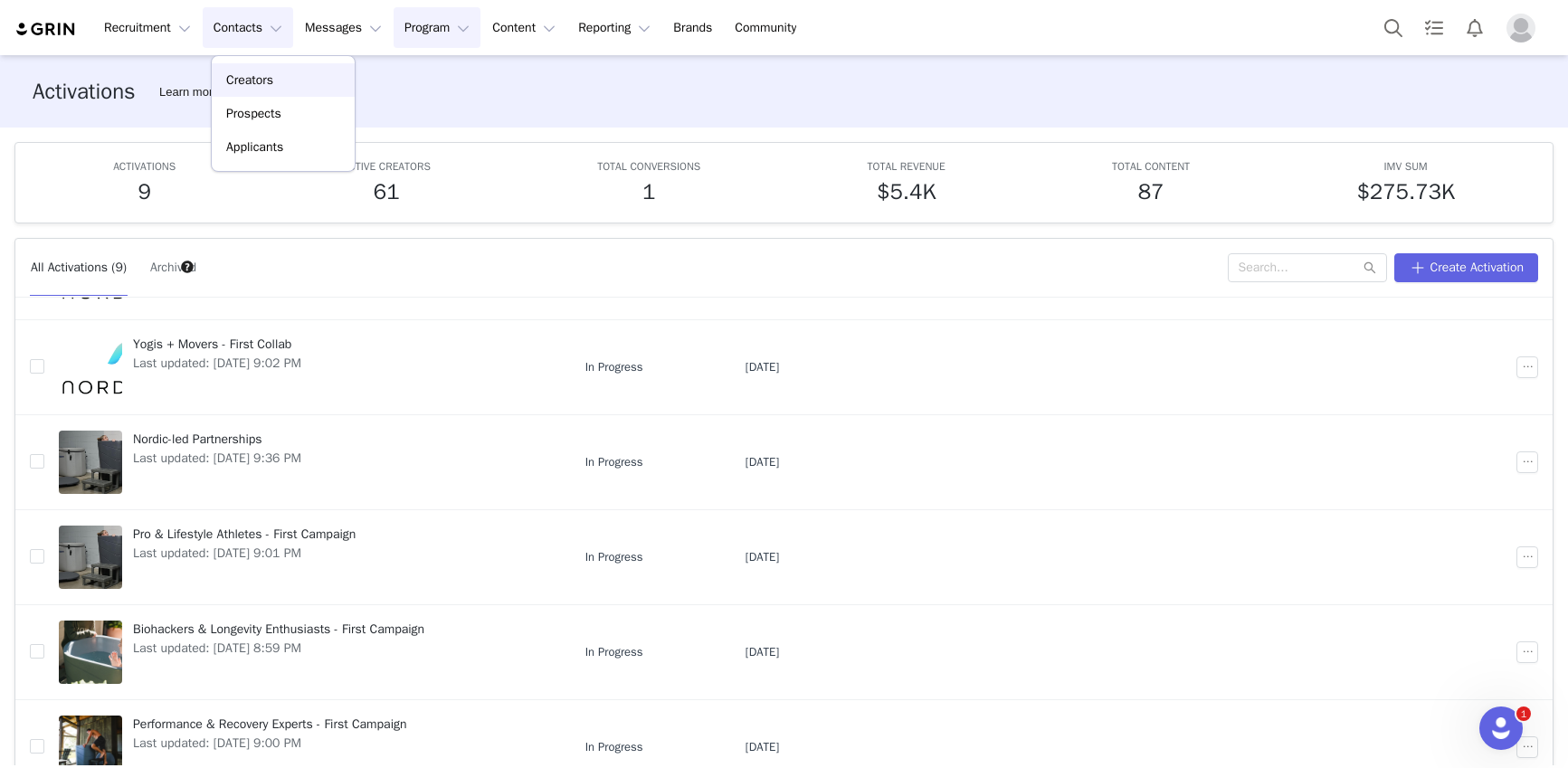 click on "Creators" at bounding box center (283, 80) 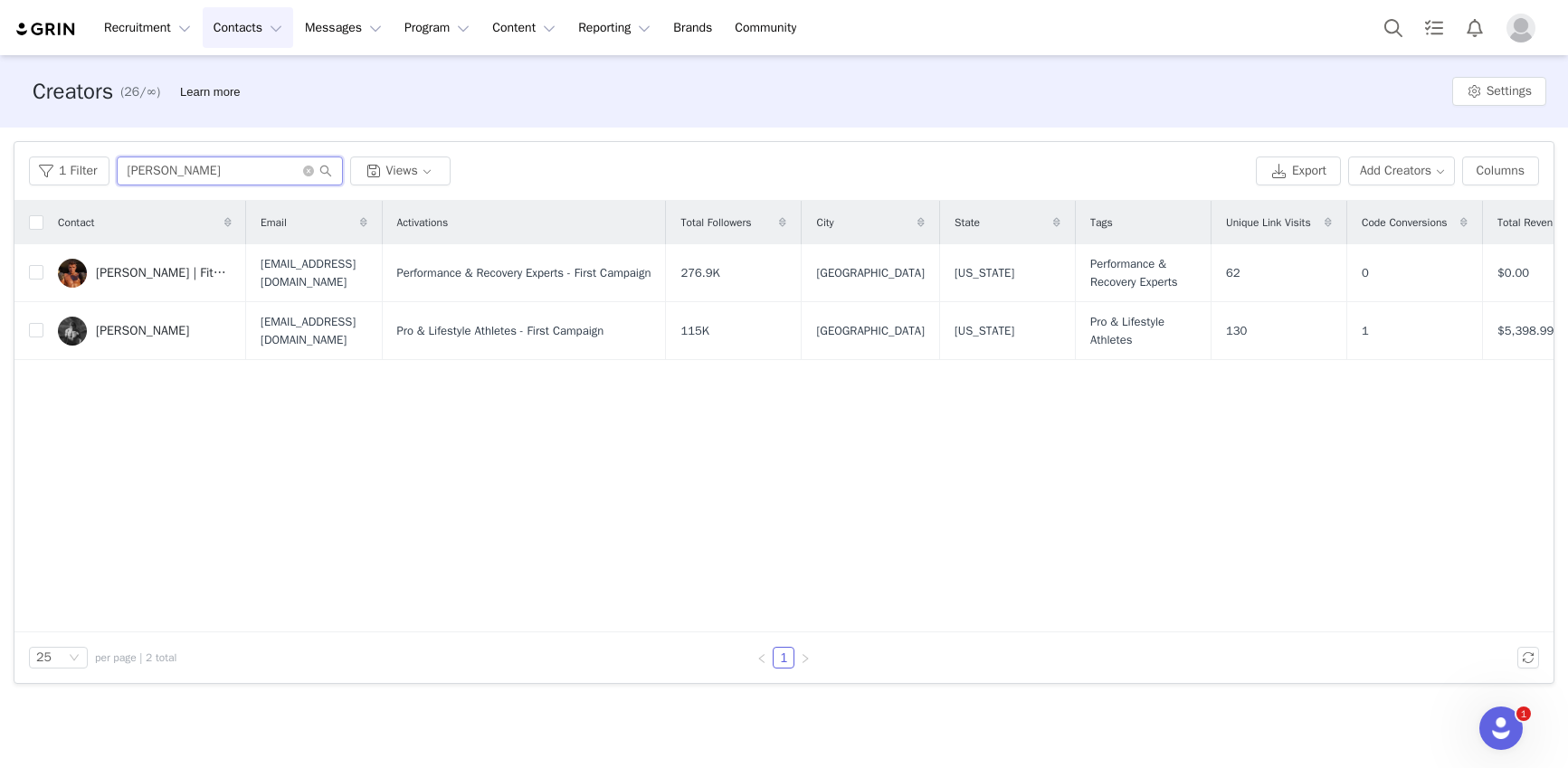 click on "[PERSON_NAME]" at bounding box center [230, 171] 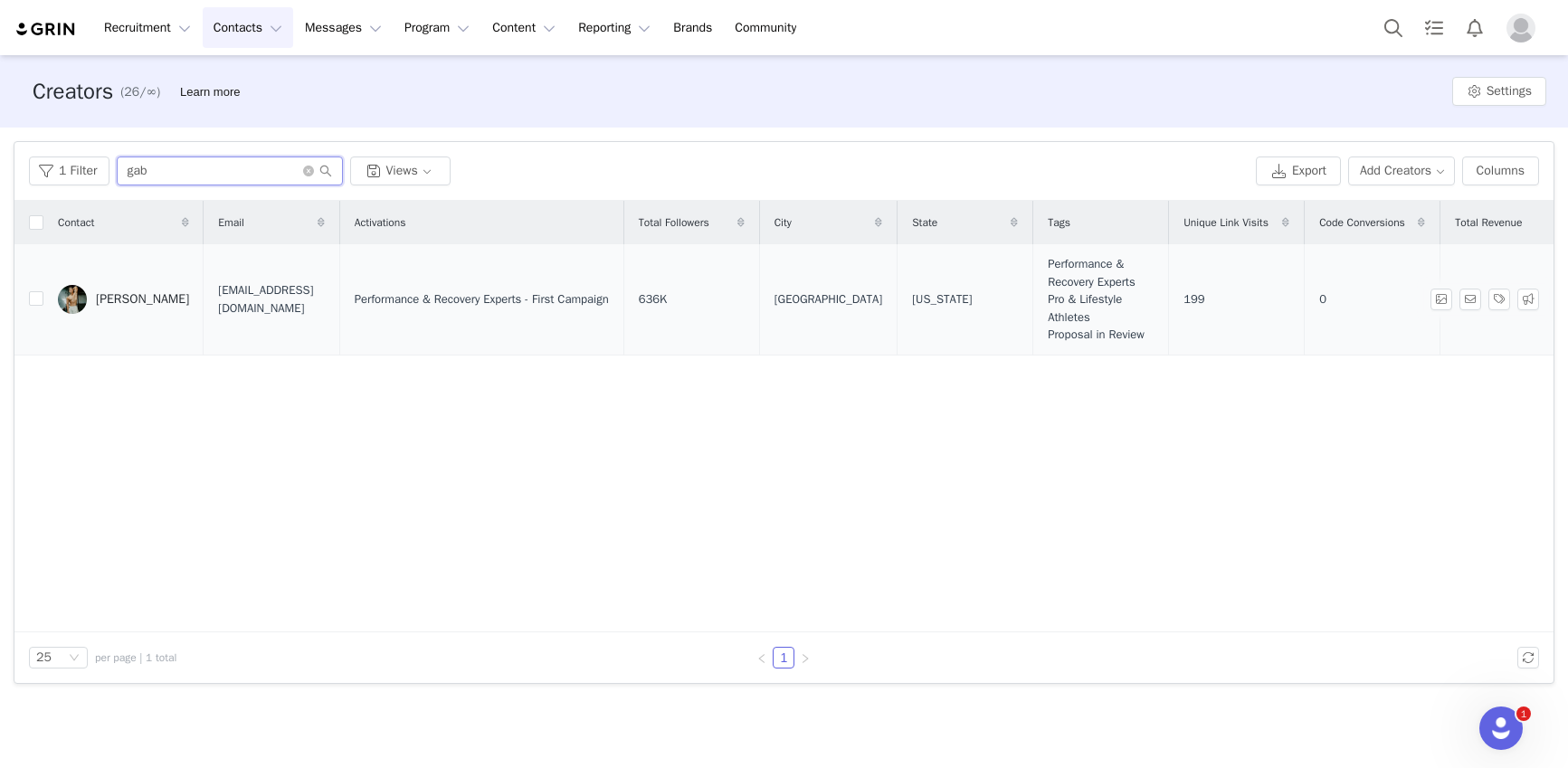 type on "gab" 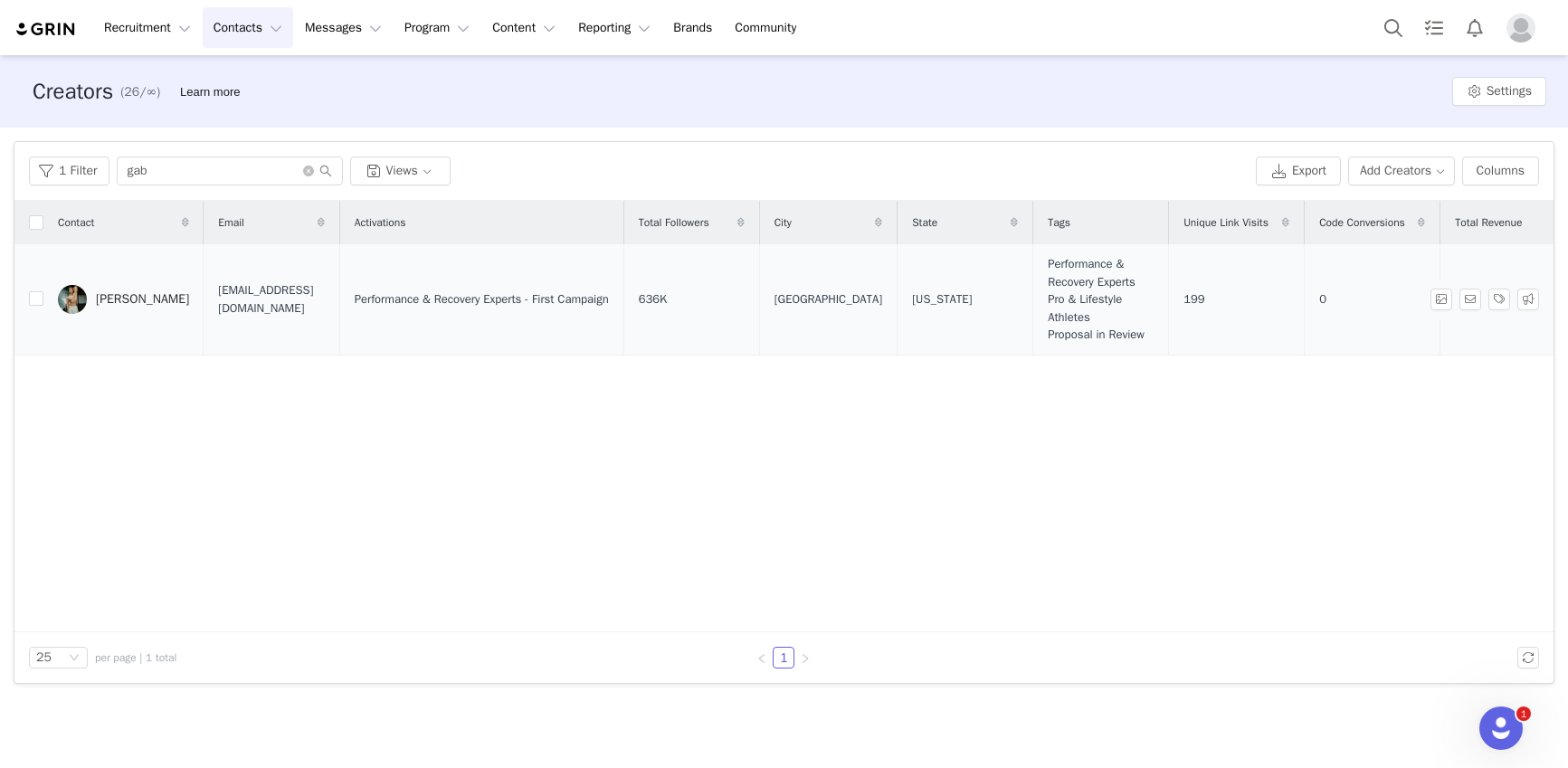 click on "[PERSON_NAME]" at bounding box center (142, 299) 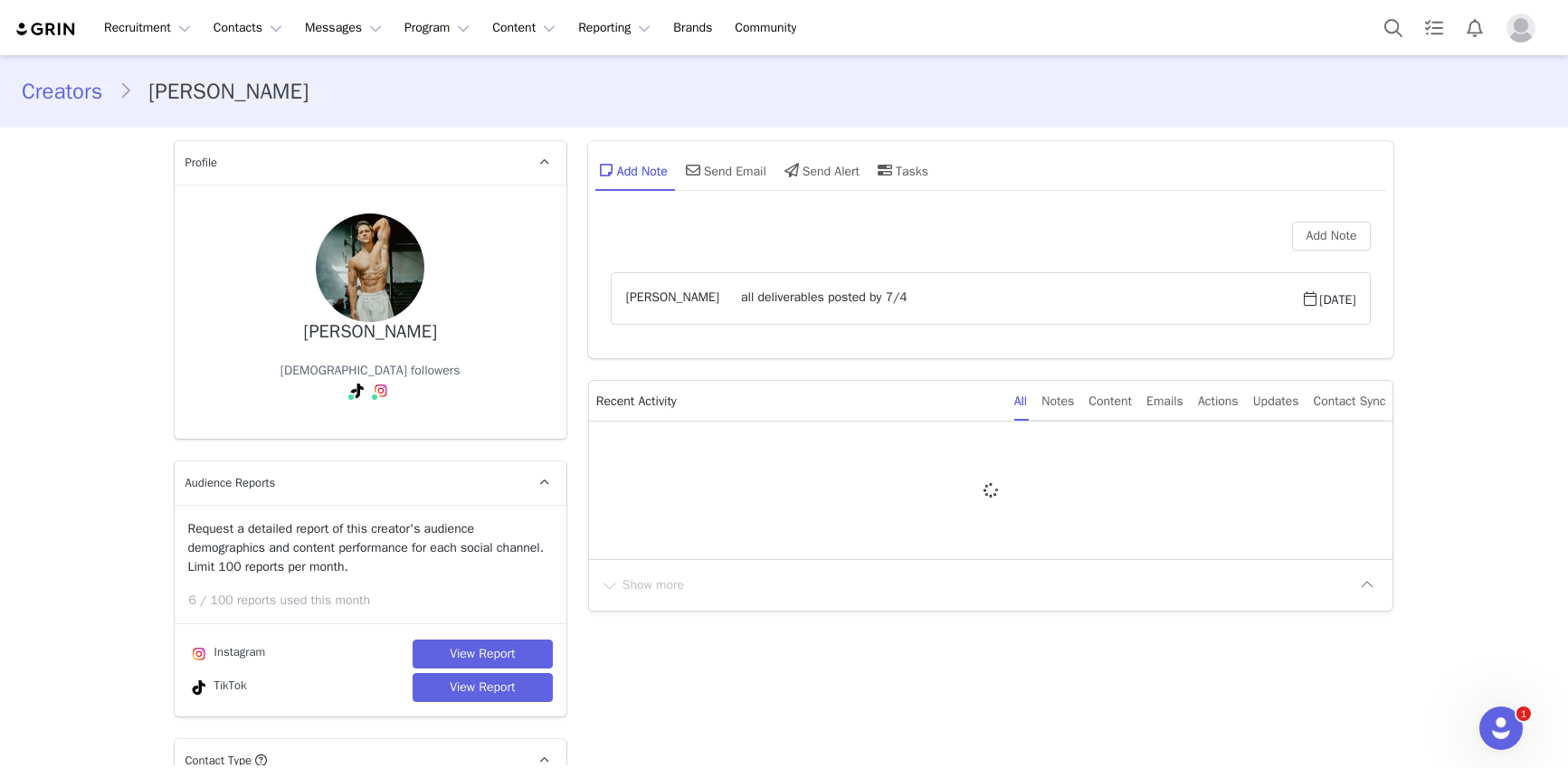 type on "+1 ([GEOGRAPHIC_DATA])" 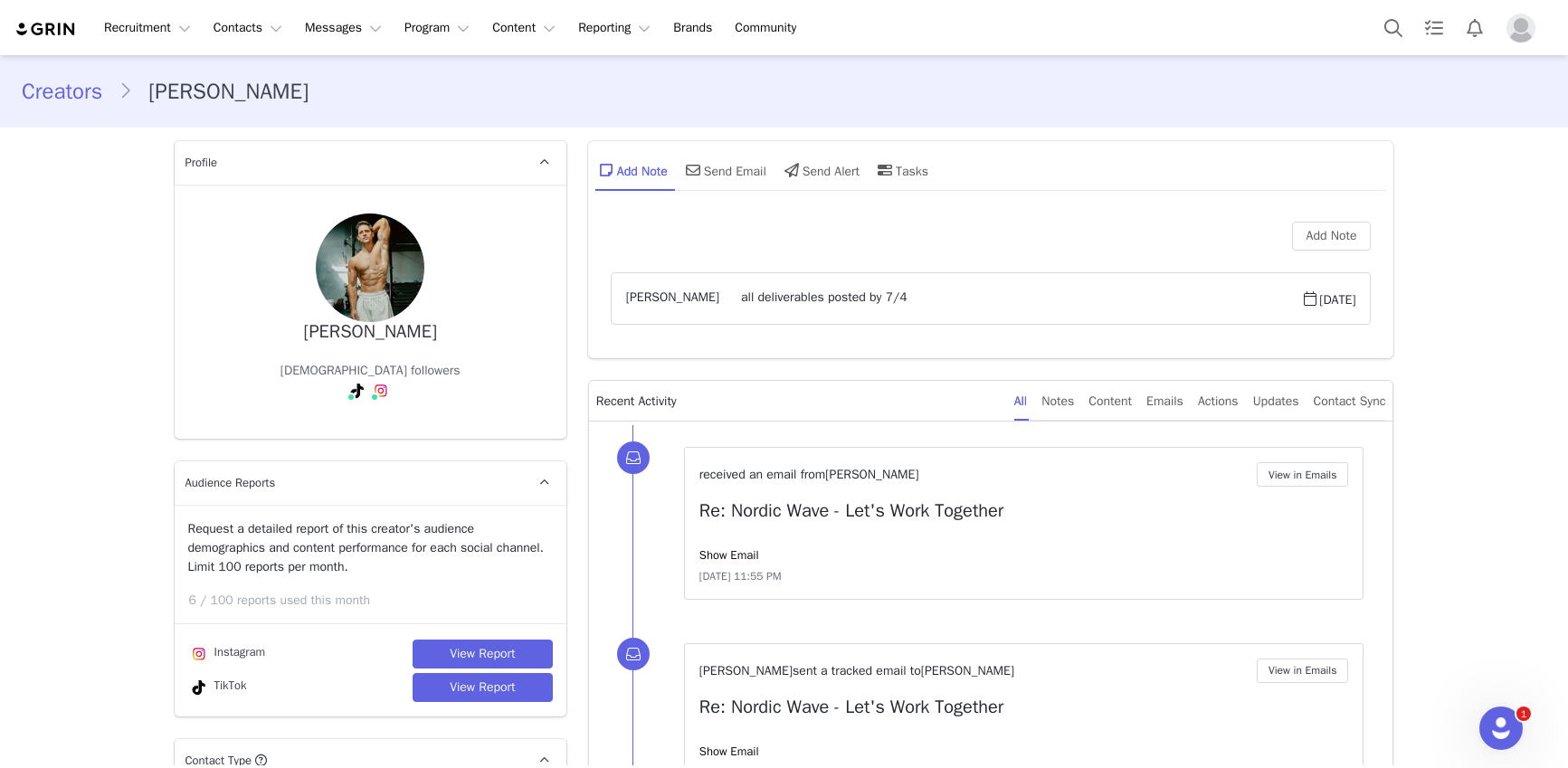 scroll, scrollTop: 0, scrollLeft: 0, axis: both 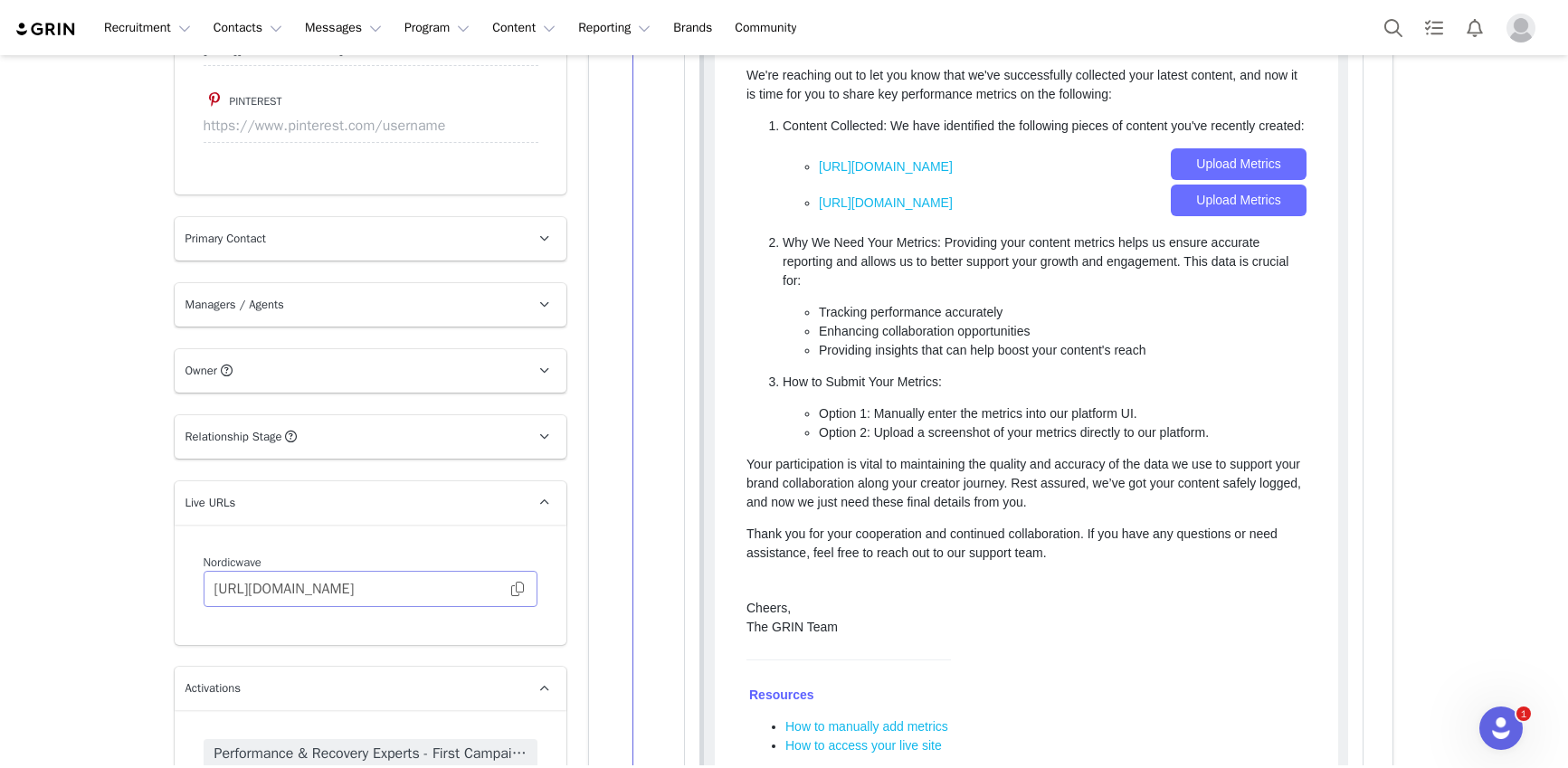 click at bounding box center (518, 589) 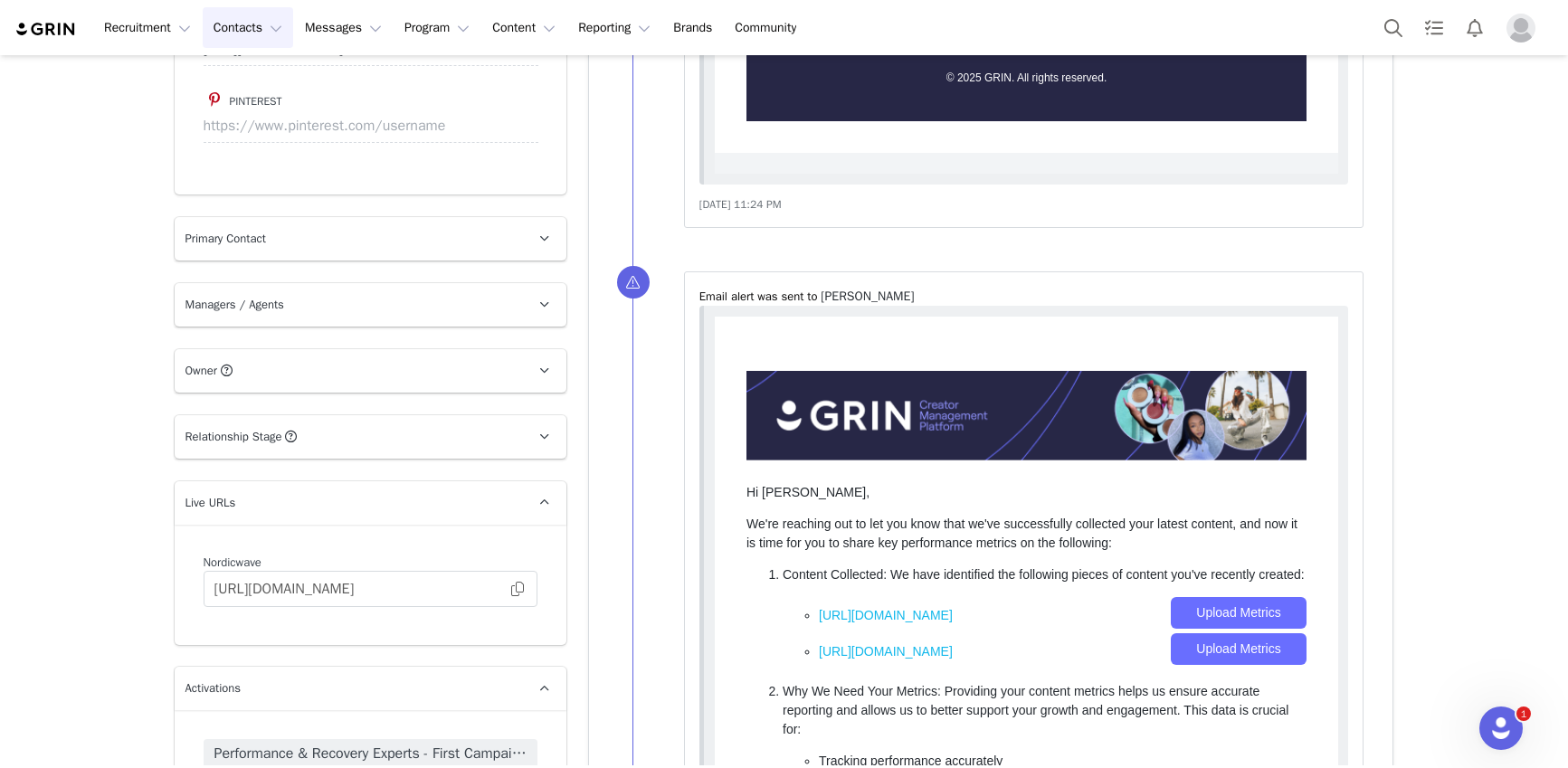 click on "Contacts Contacts" at bounding box center (248, 27) 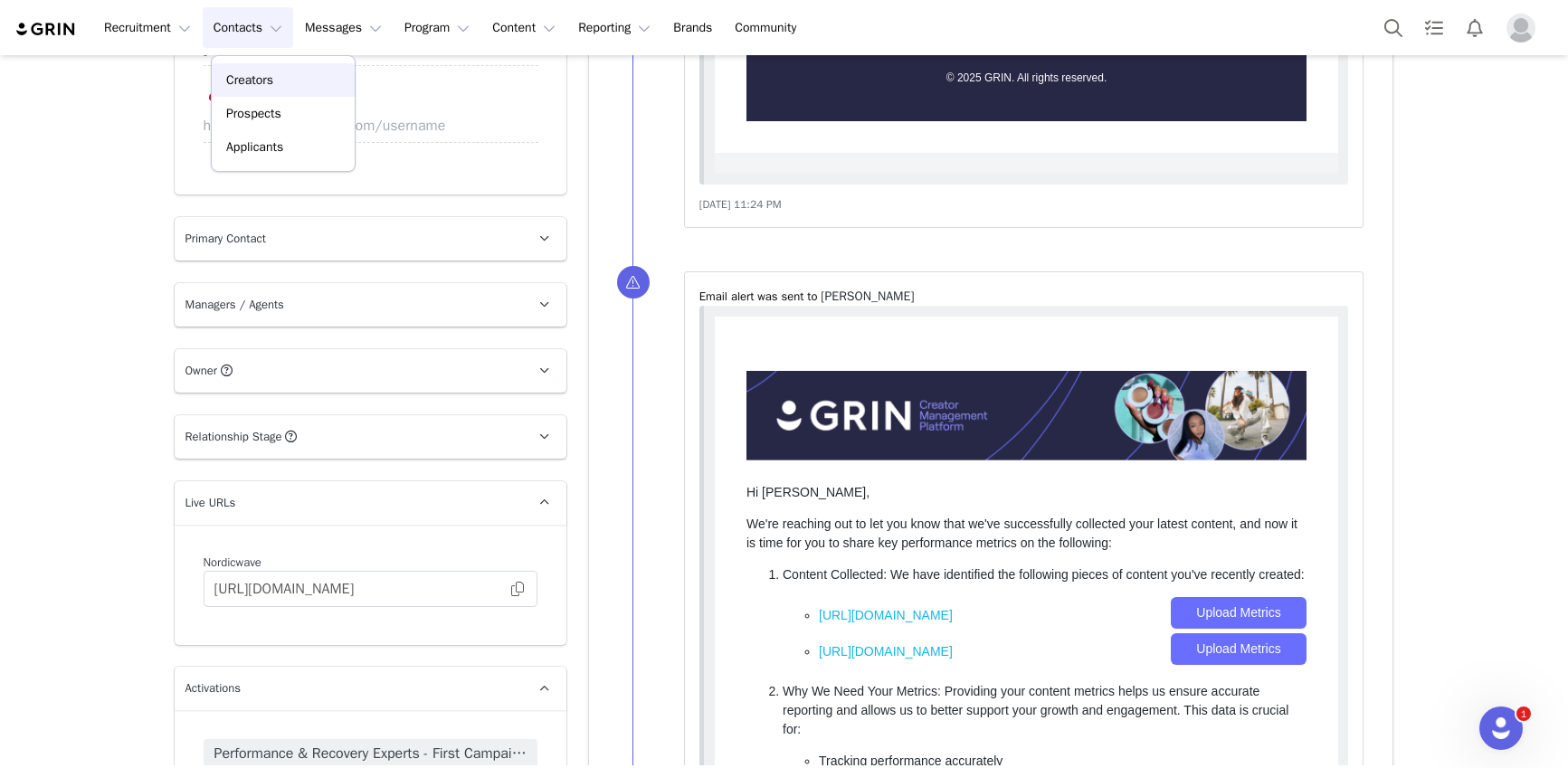 click on "Creators" at bounding box center (250, 80) 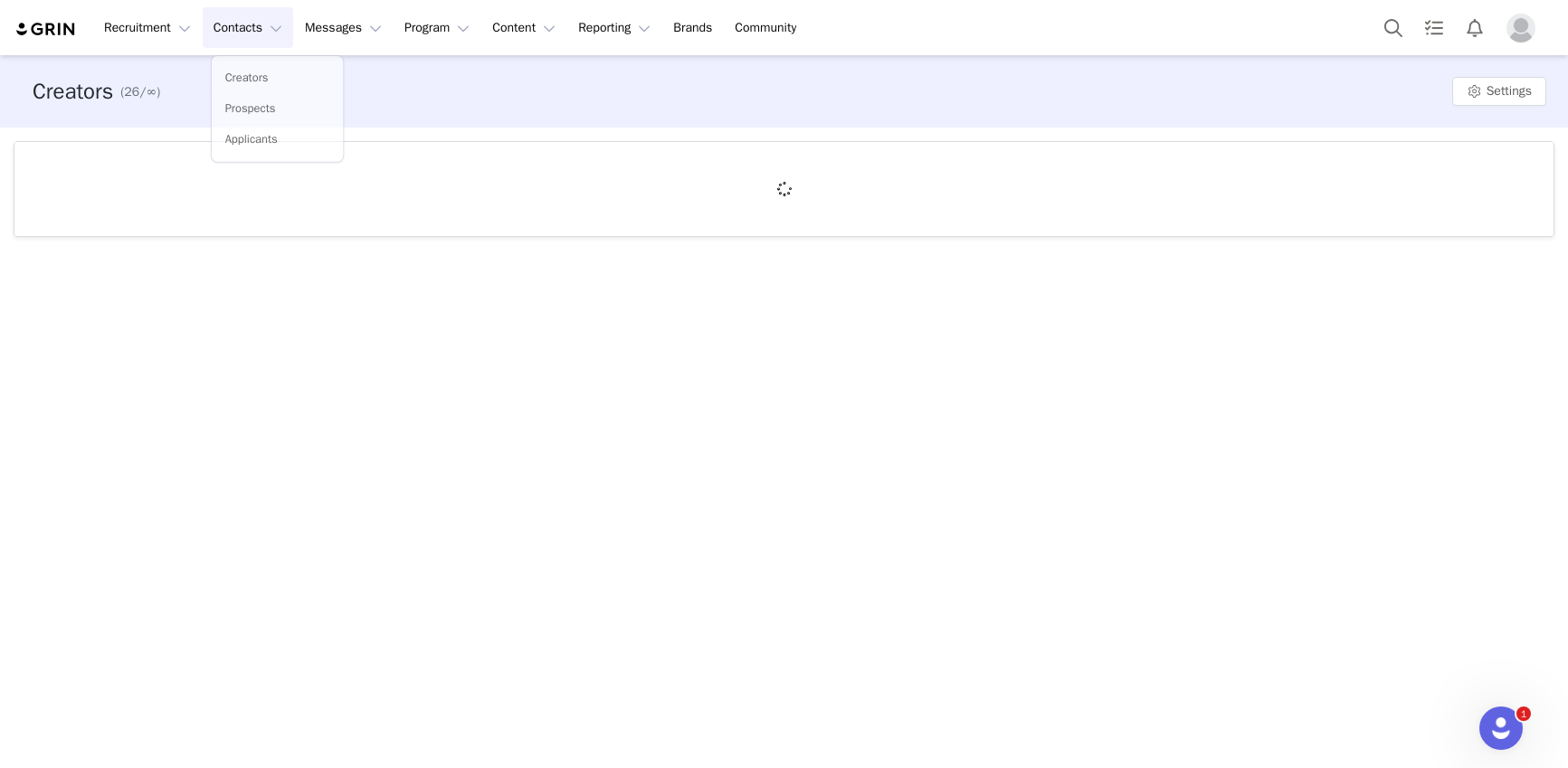 scroll, scrollTop: 0, scrollLeft: 0, axis: both 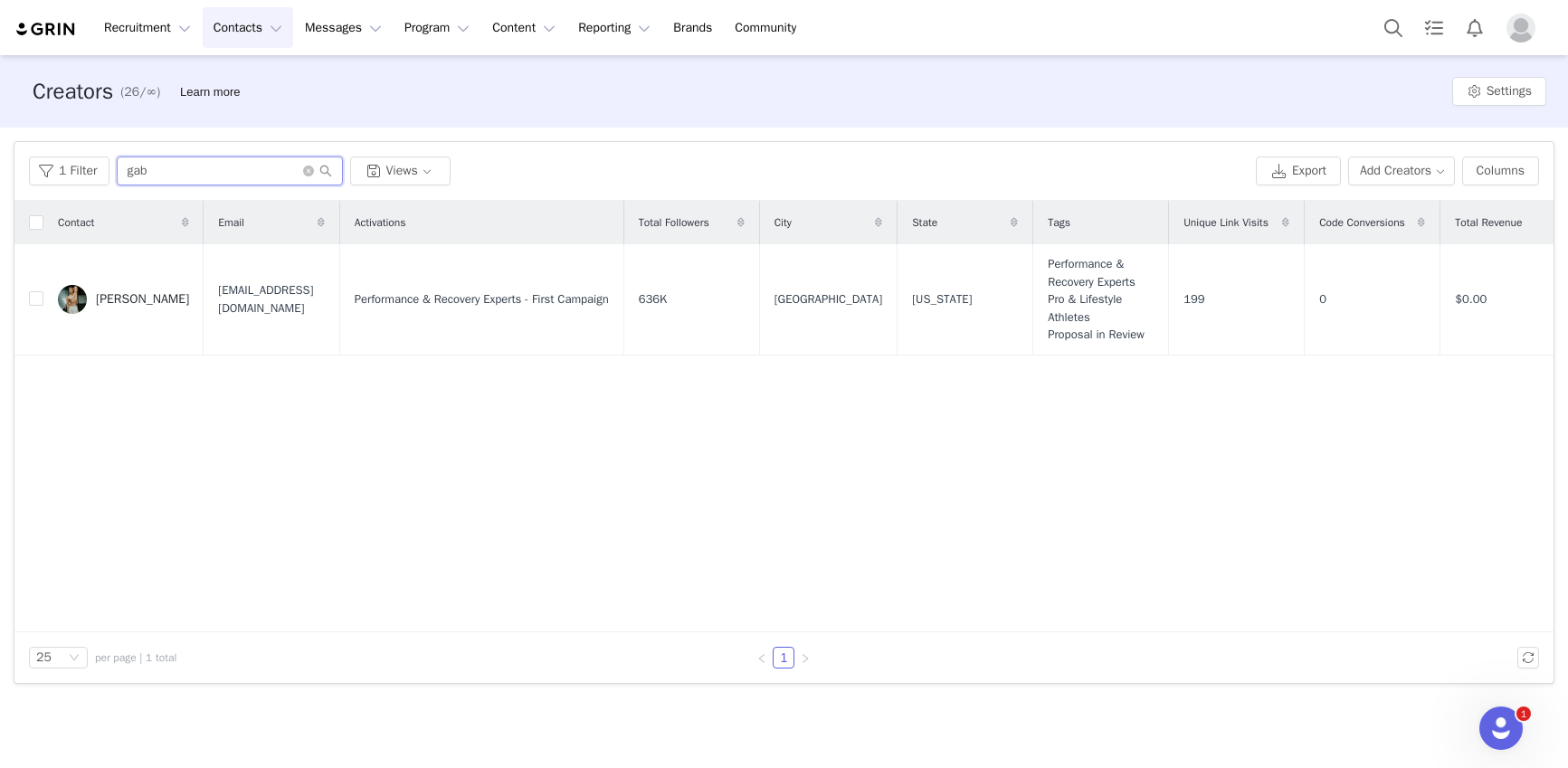 click on "gab" at bounding box center [230, 171] 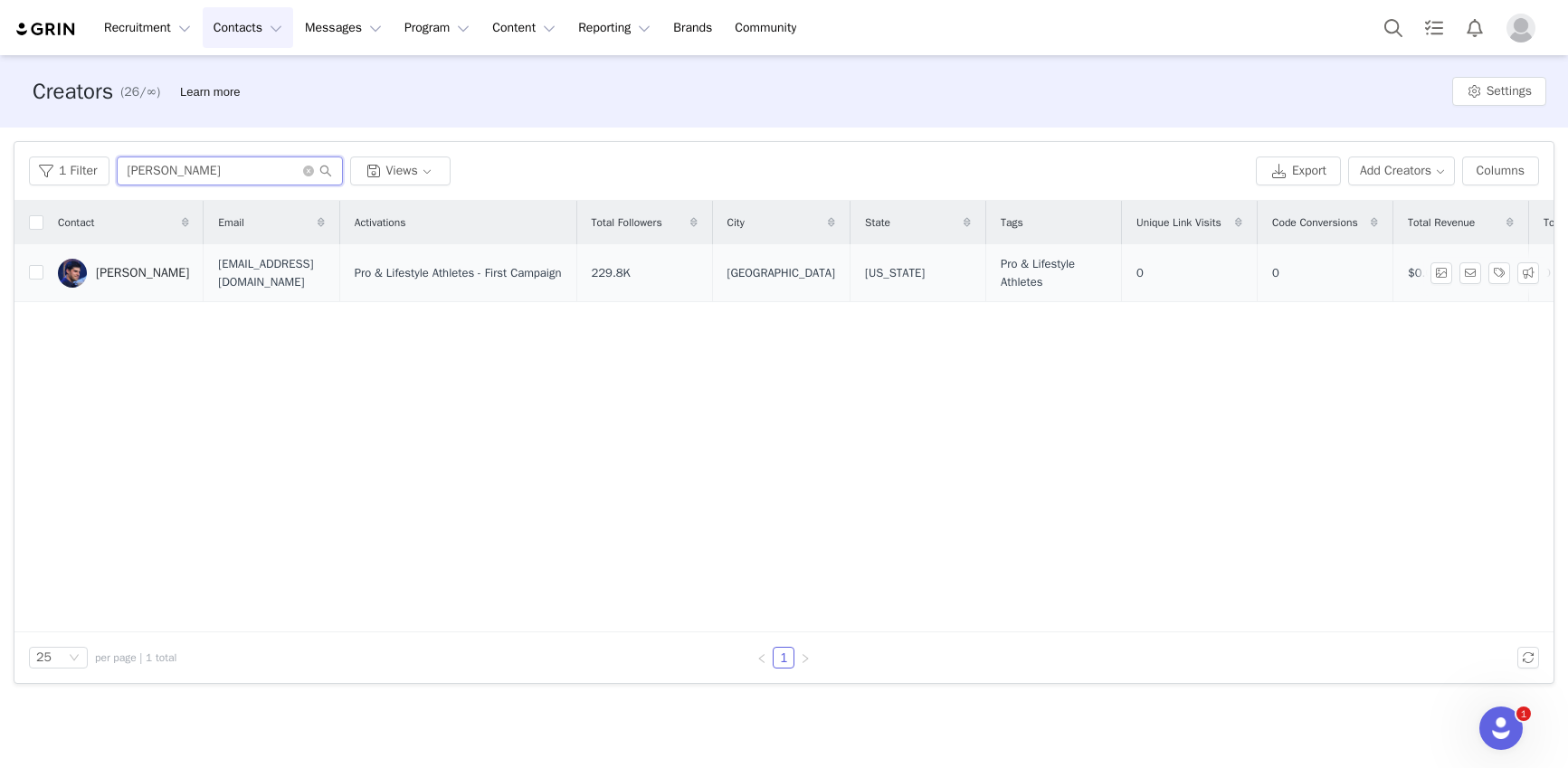 type on "[PERSON_NAME]" 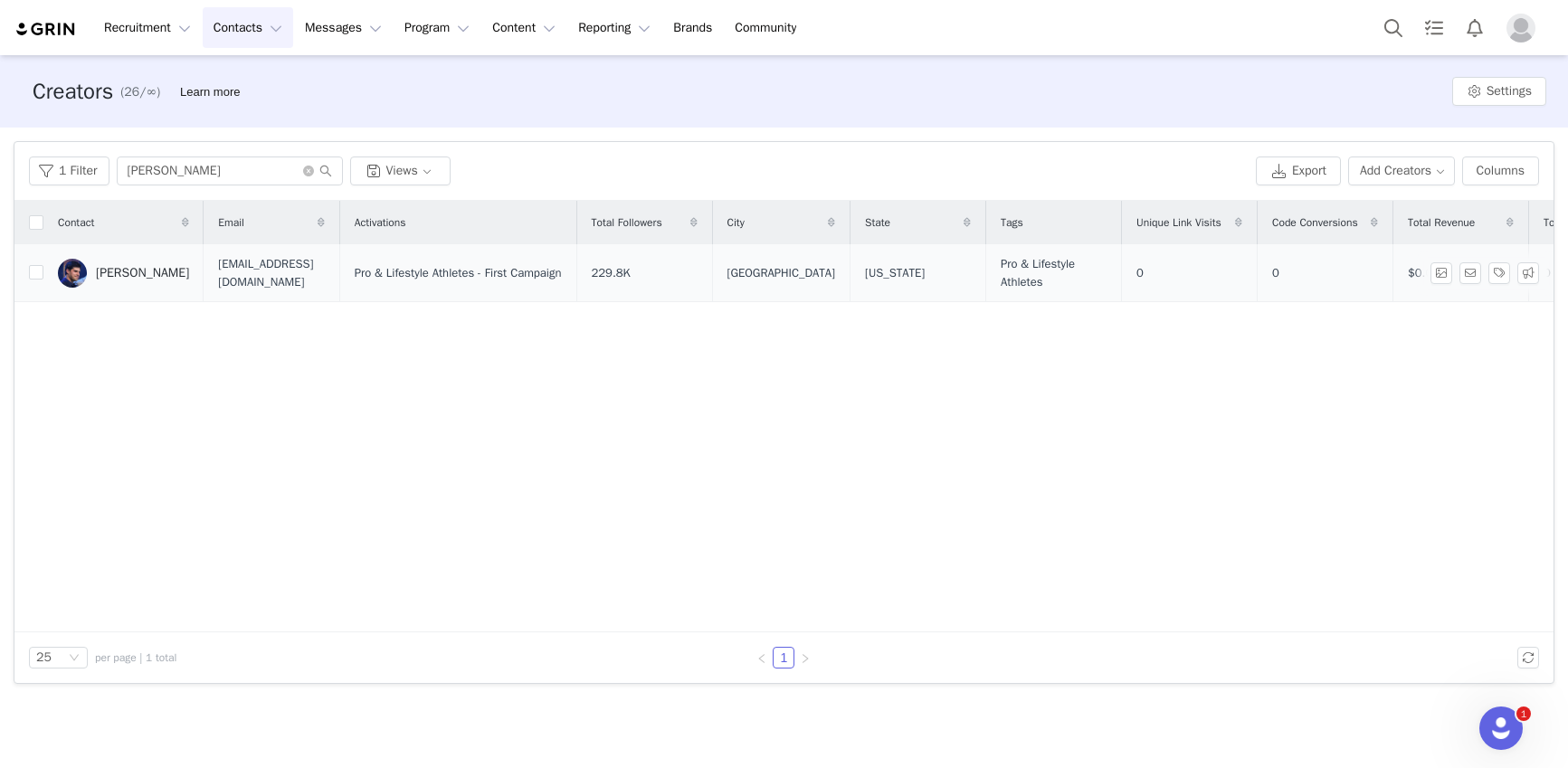 click on "[PERSON_NAME]" at bounding box center (142, 273) 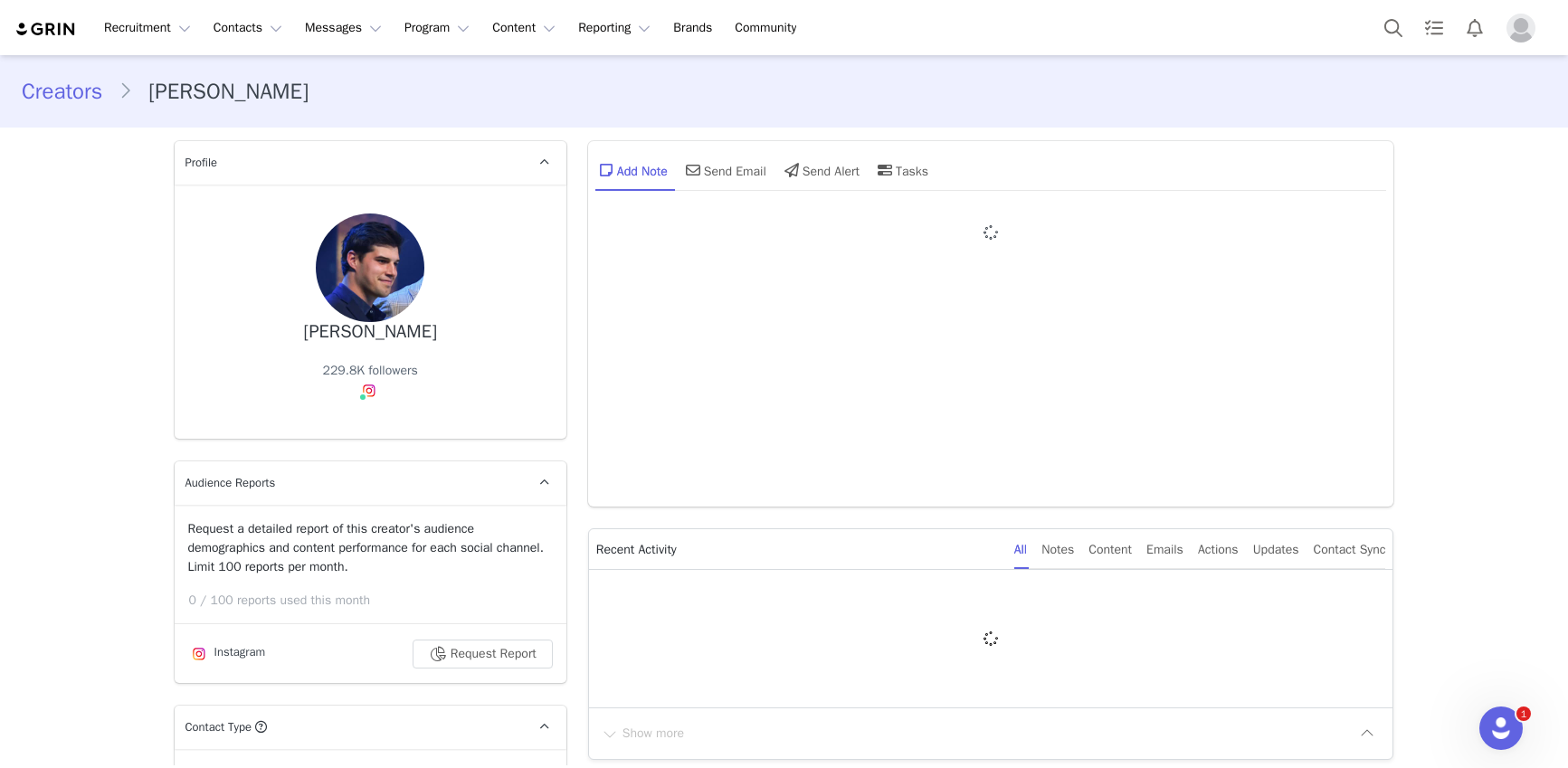 type on "+1 ([GEOGRAPHIC_DATA])" 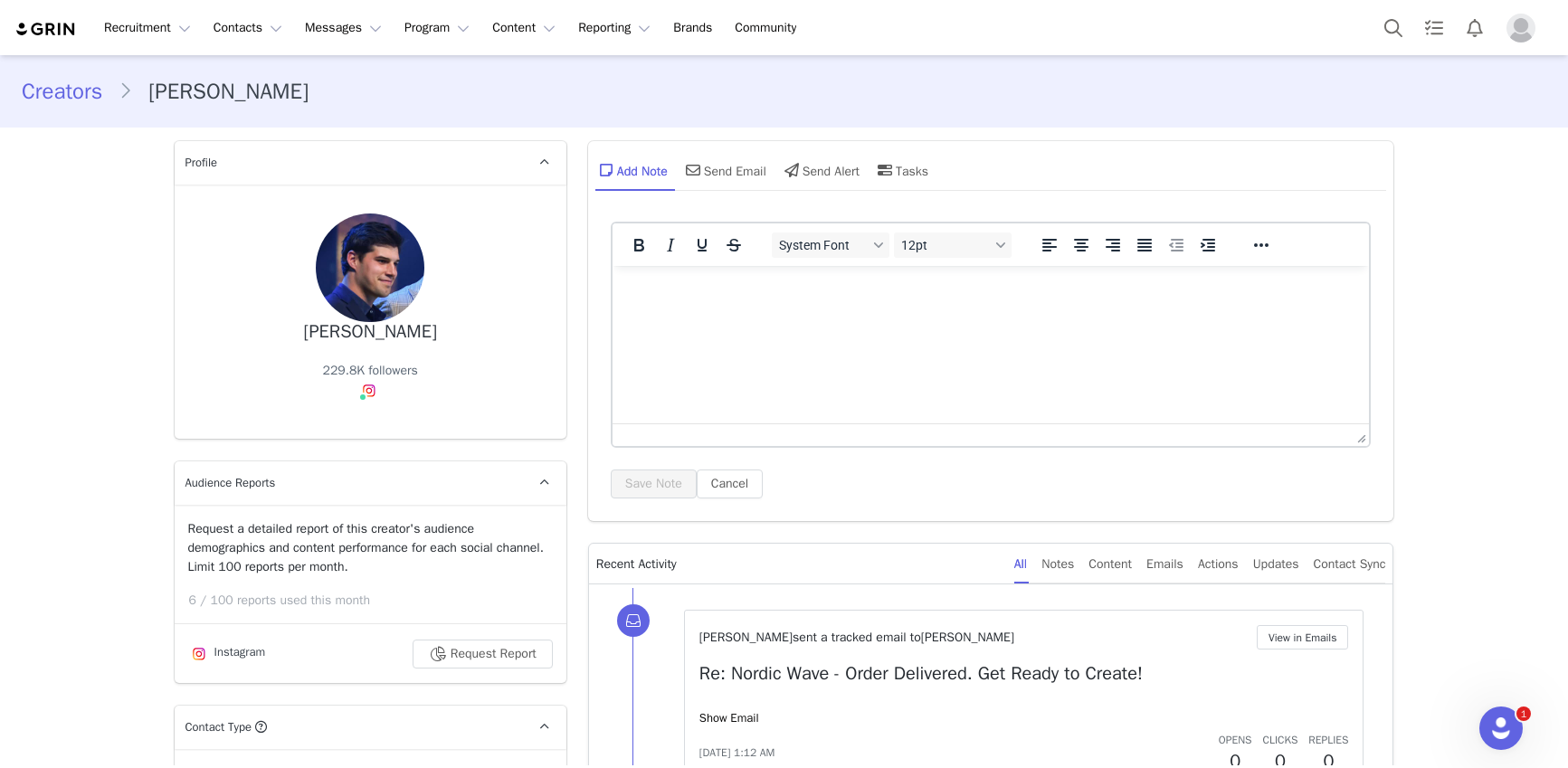 scroll, scrollTop: 0, scrollLeft: 0, axis: both 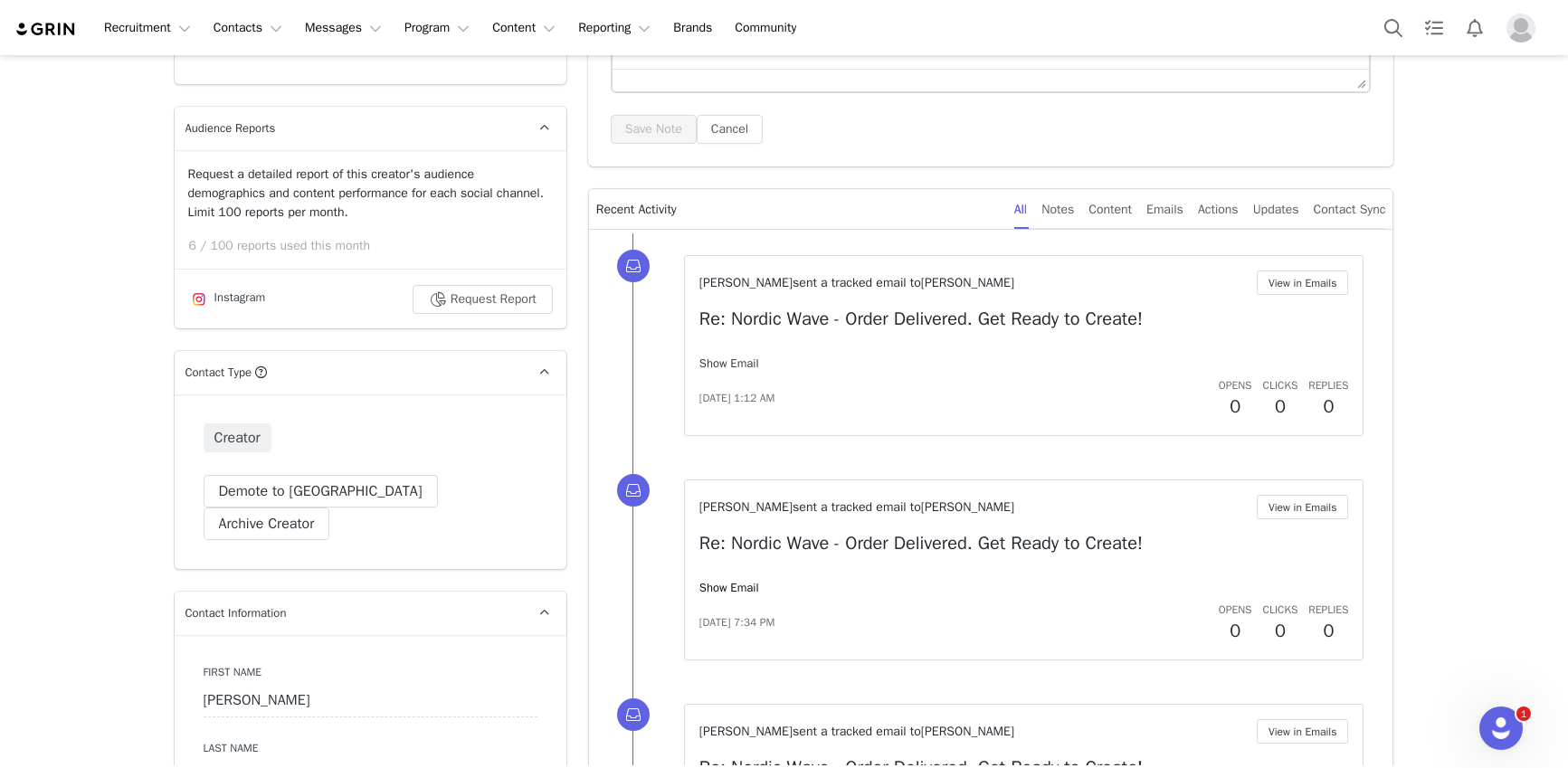 click on "Show Email" at bounding box center (729, 363) 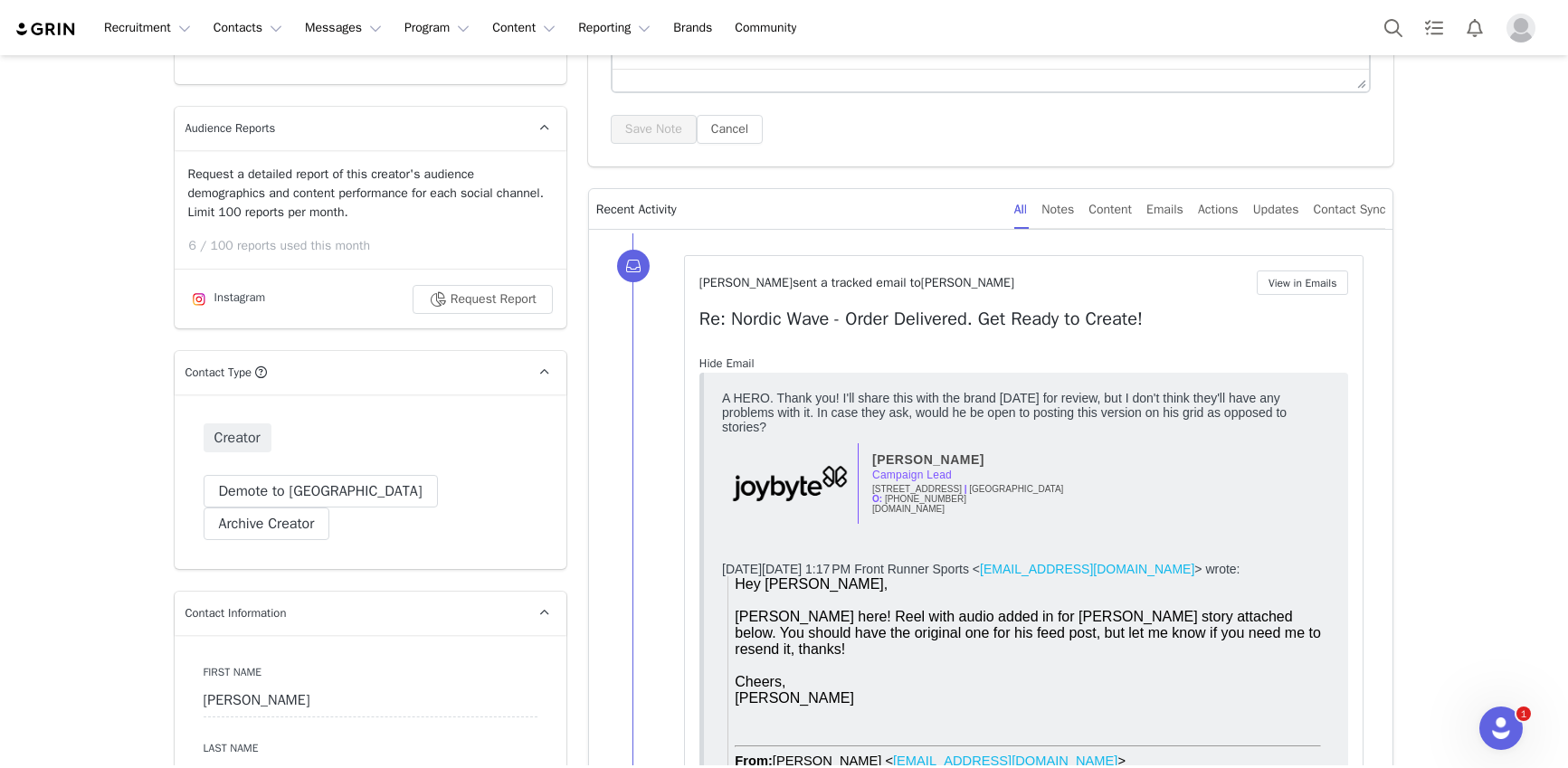 scroll, scrollTop: 0, scrollLeft: 0, axis: both 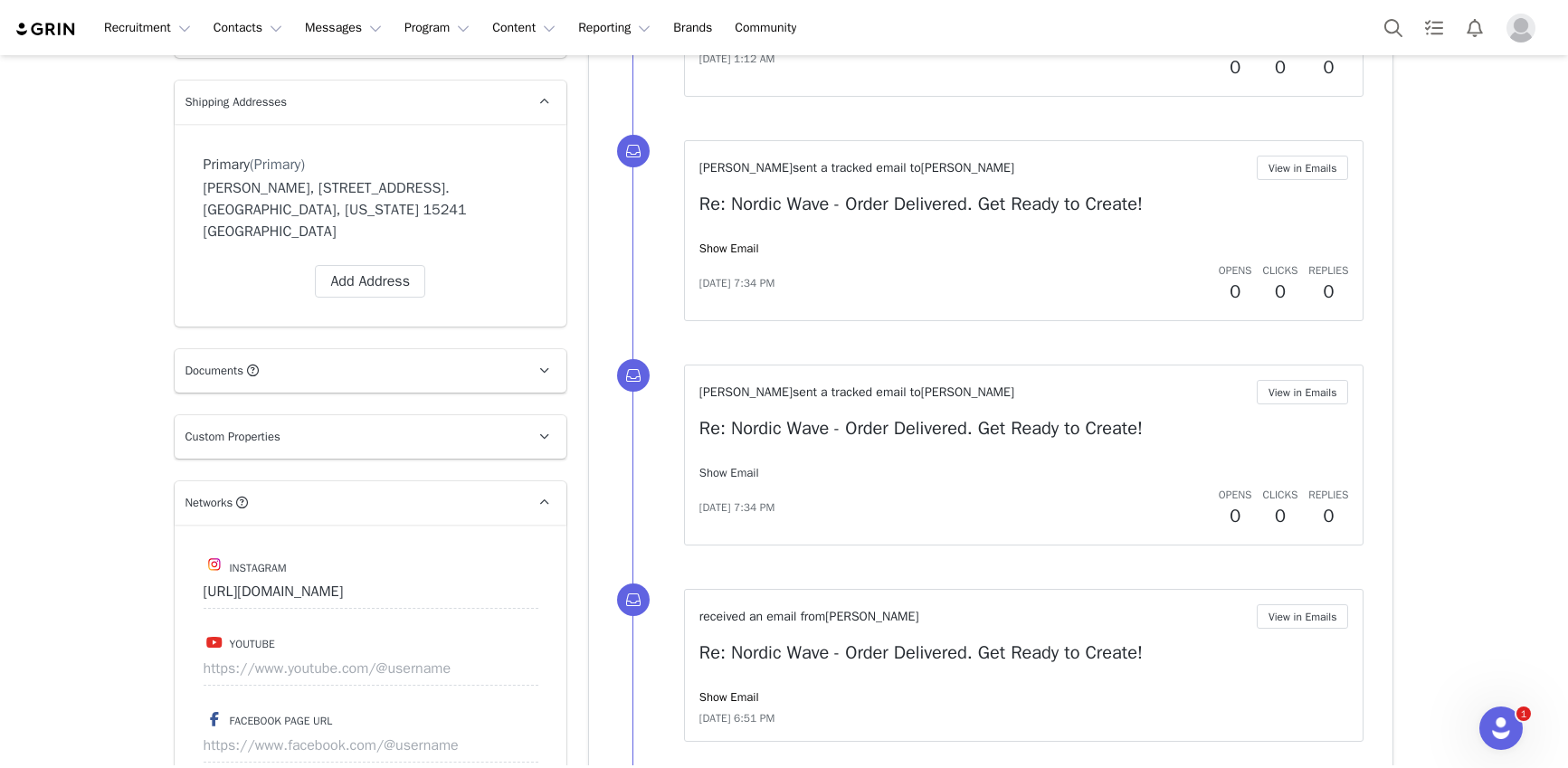 click on "Show Email" at bounding box center [729, 472] 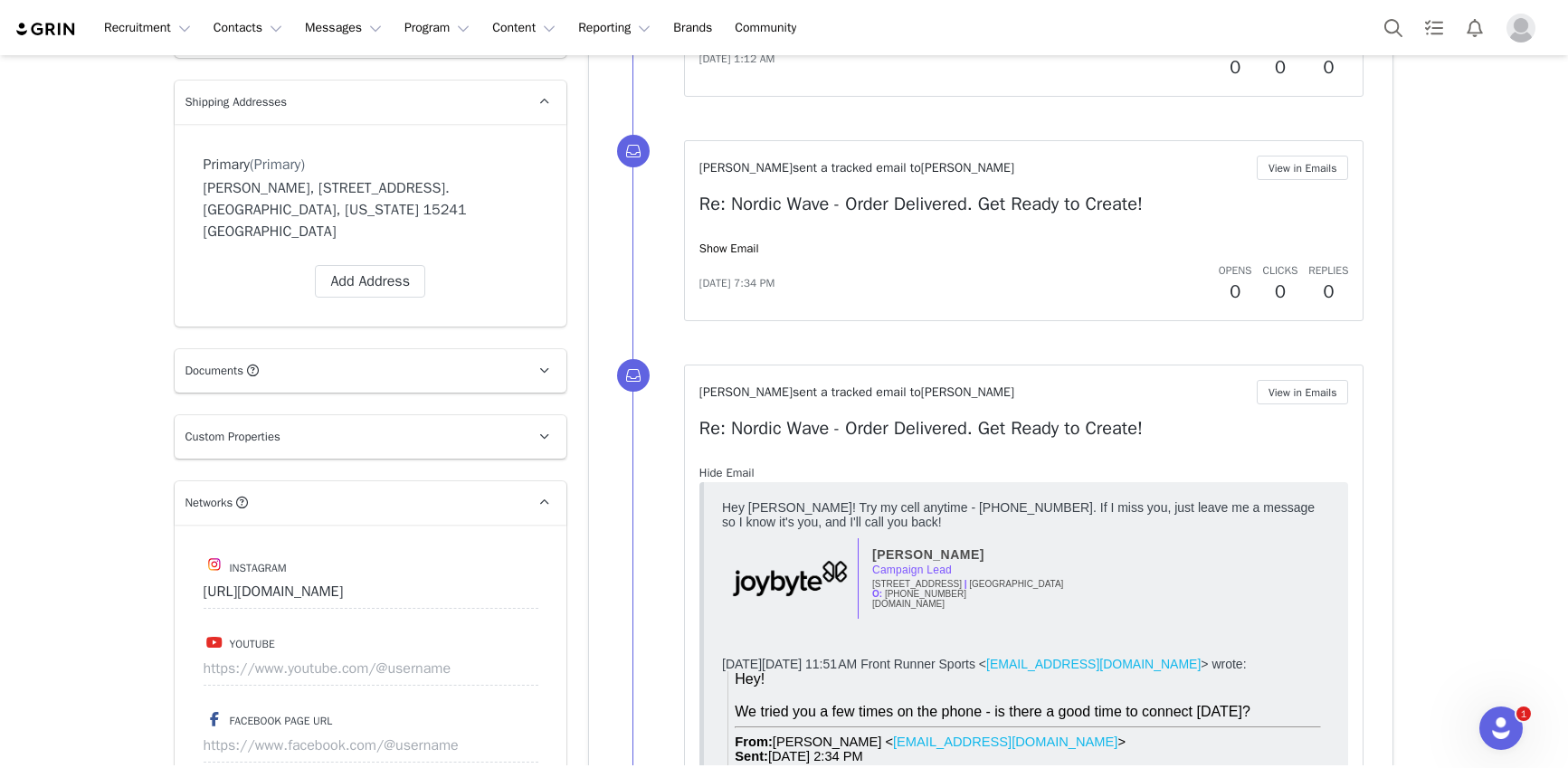 scroll, scrollTop: 0, scrollLeft: 0, axis: both 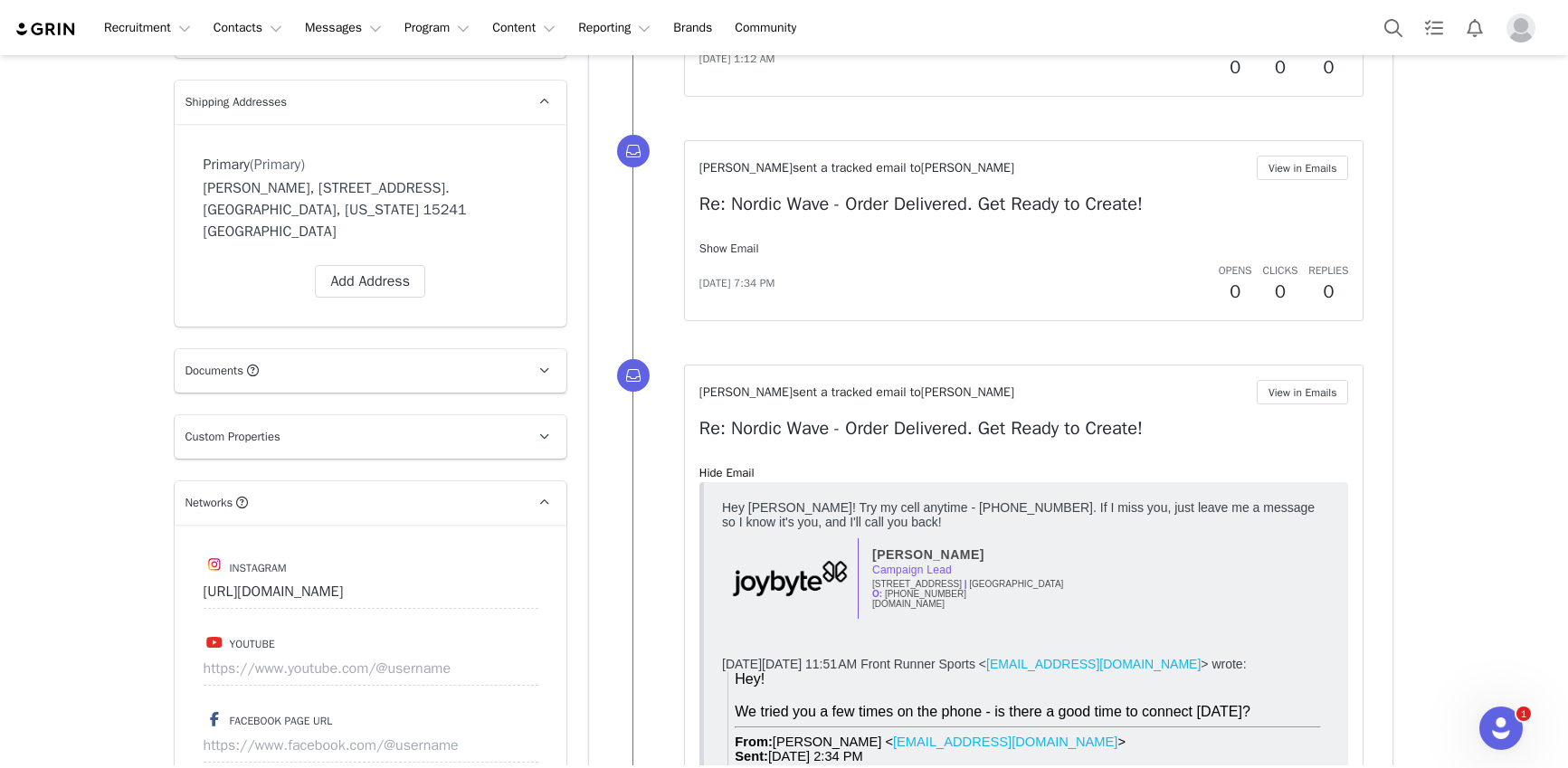 click on "Show Email" at bounding box center [729, 248] 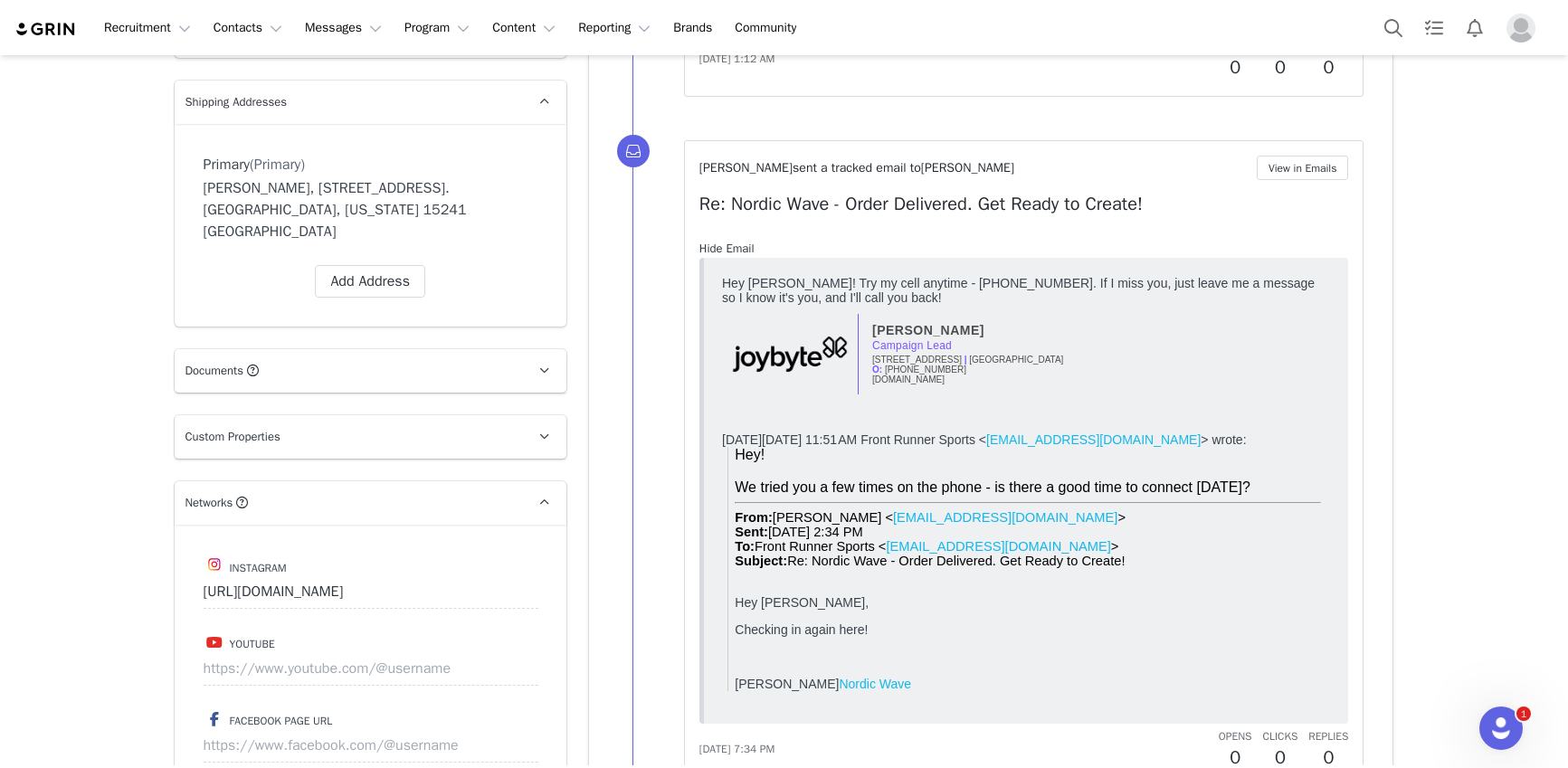 scroll, scrollTop: 0, scrollLeft: 0, axis: both 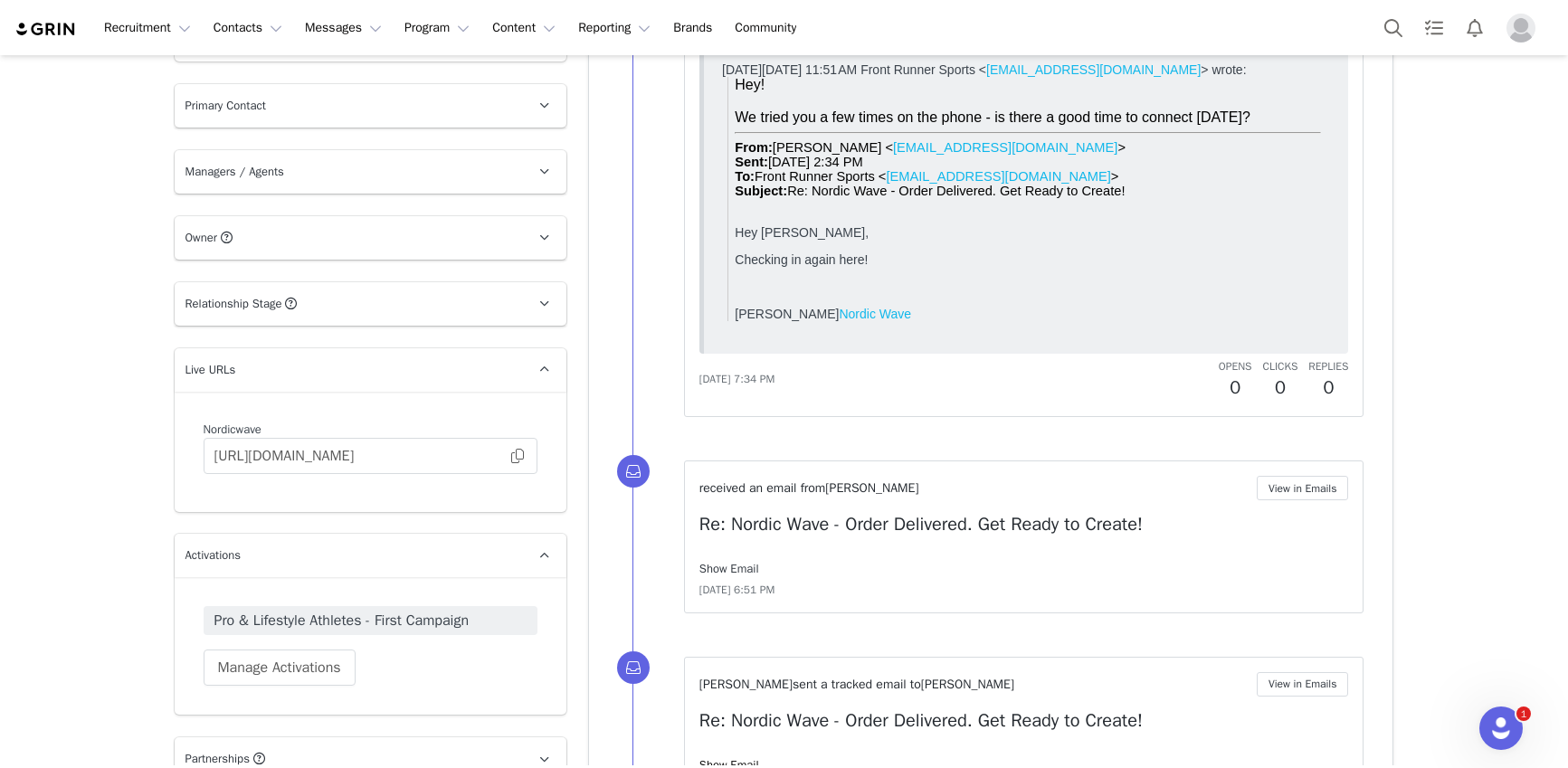 click on "Show Email" at bounding box center (729, 568) 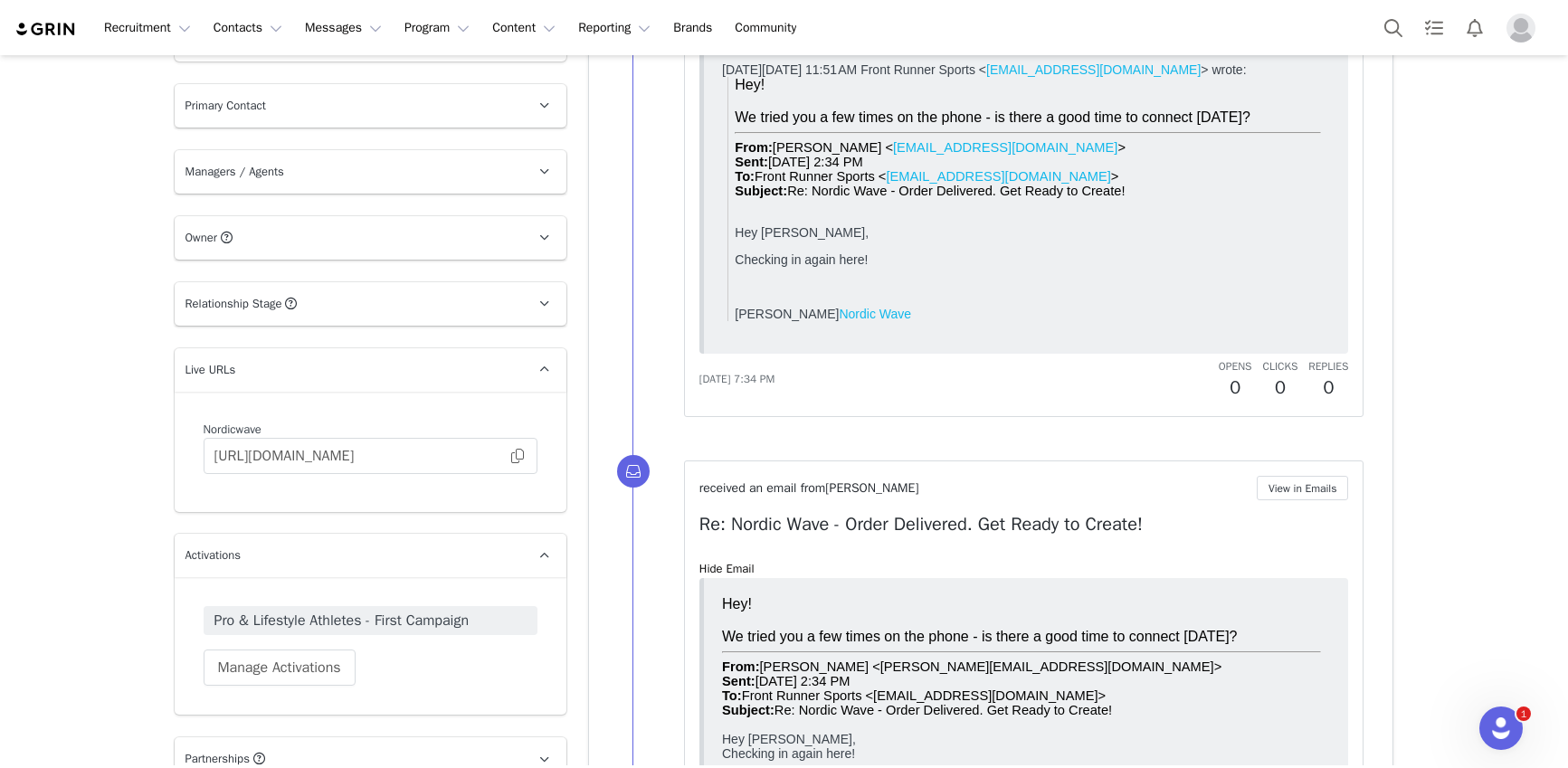 scroll, scrollTop: 0, scrollLeft: 0, axis: both 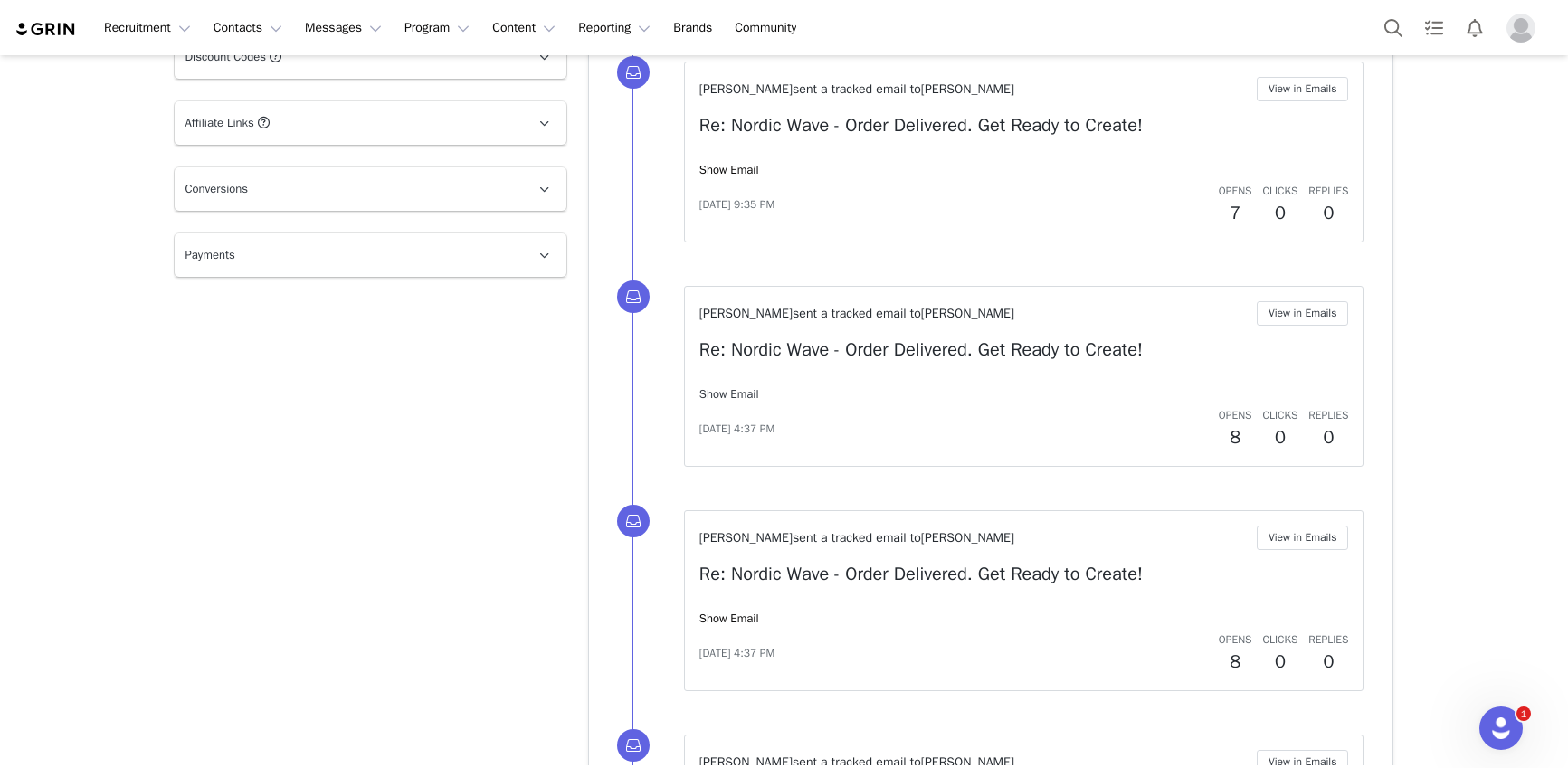 click on "Show Email" at bounding box center [729, 393] 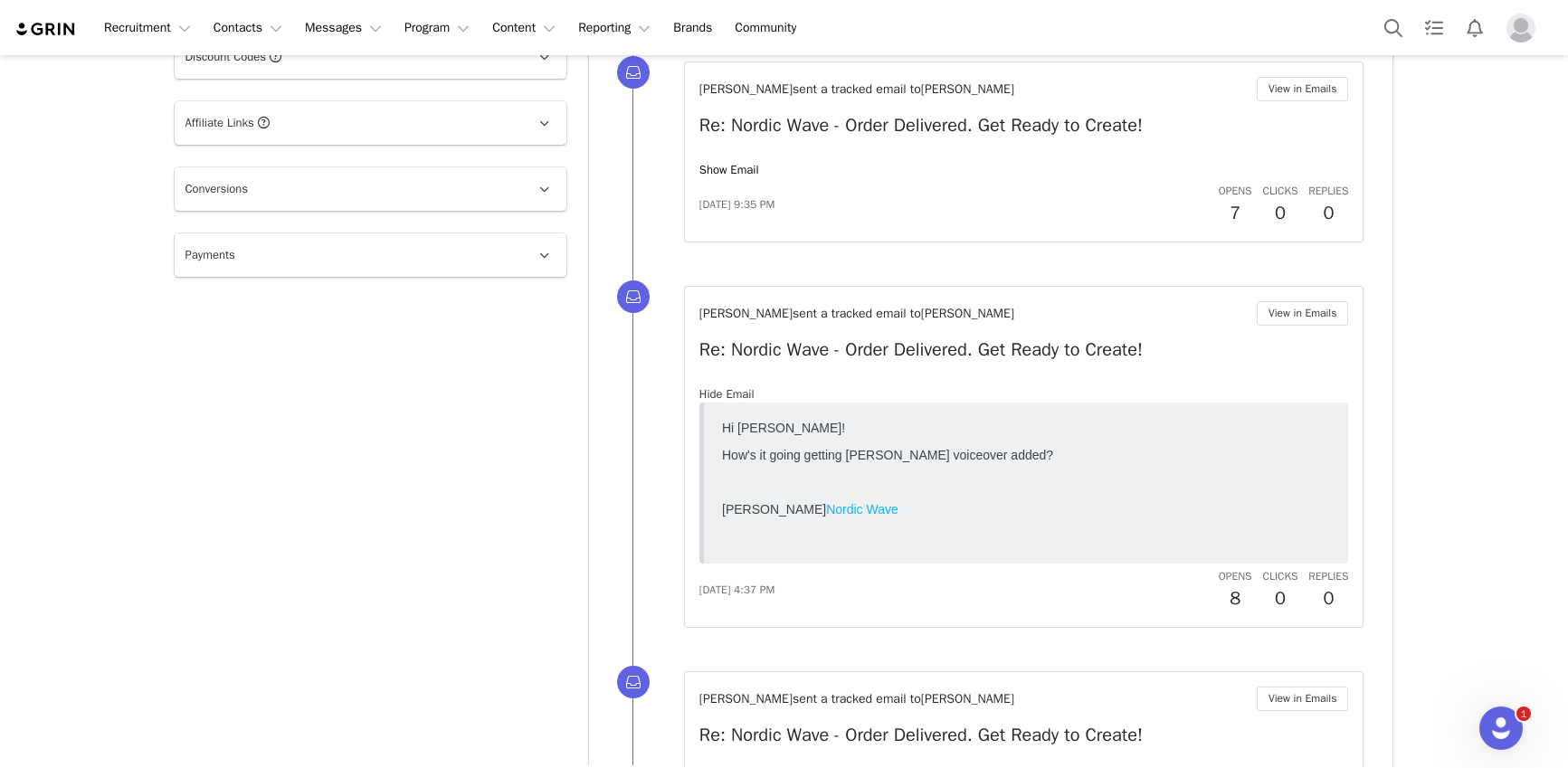 scroll, scrollTop: 0, scrollLeft: 0, axis: both 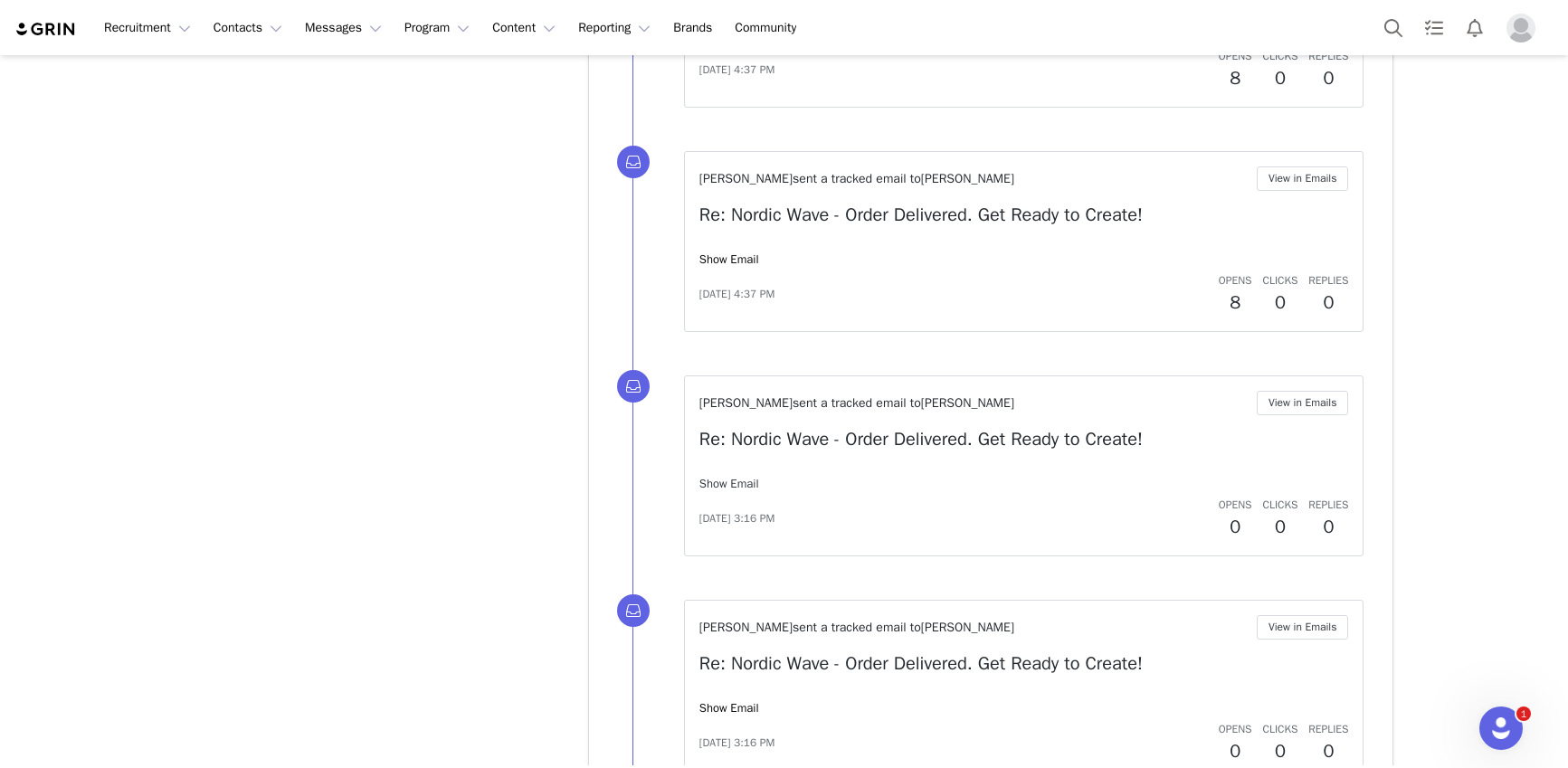 click on "Show Email" at bounding box center (729, 483) 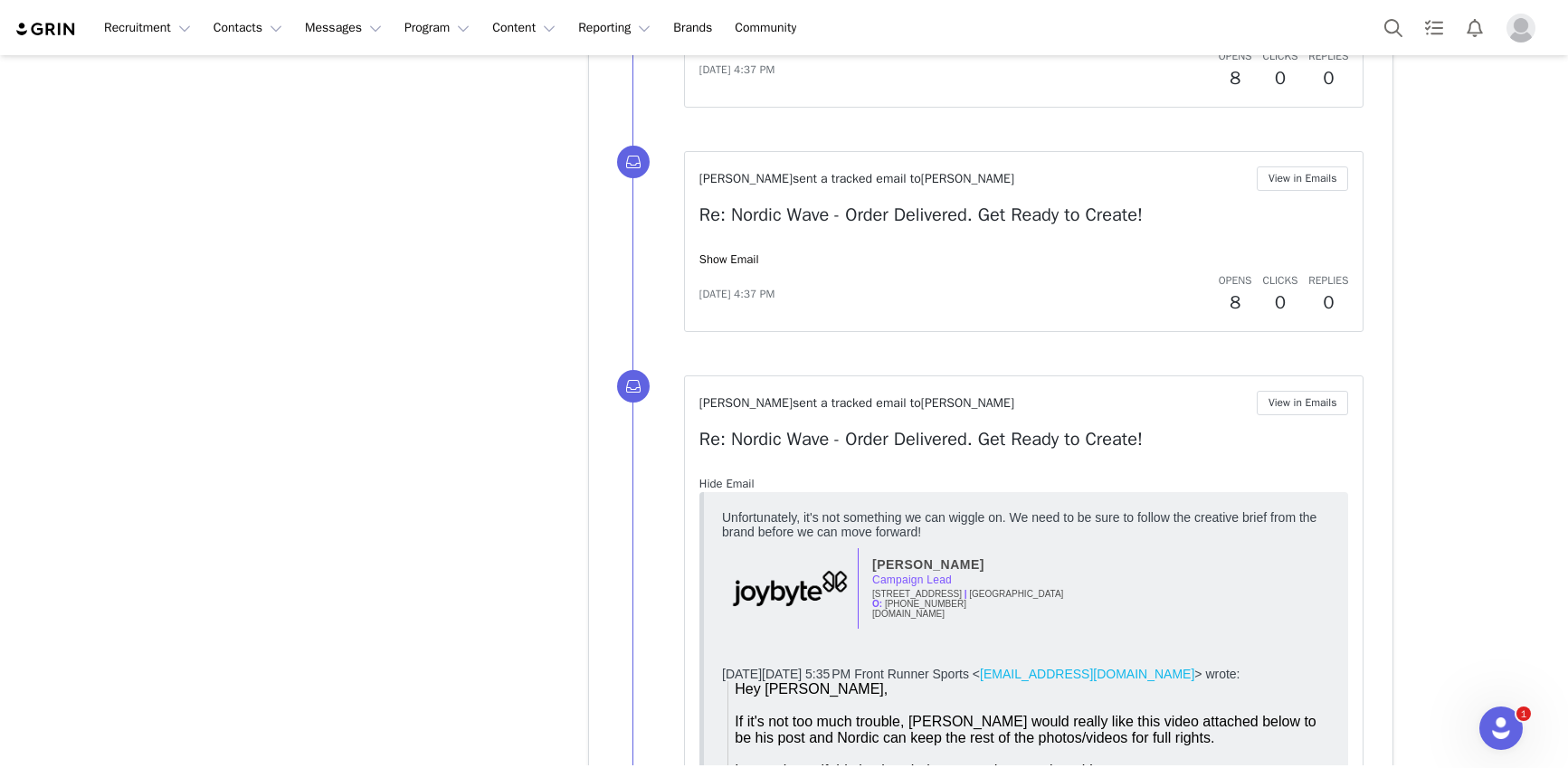 scroll, scrollTop: 0, scrollLeft: 0, axis: both 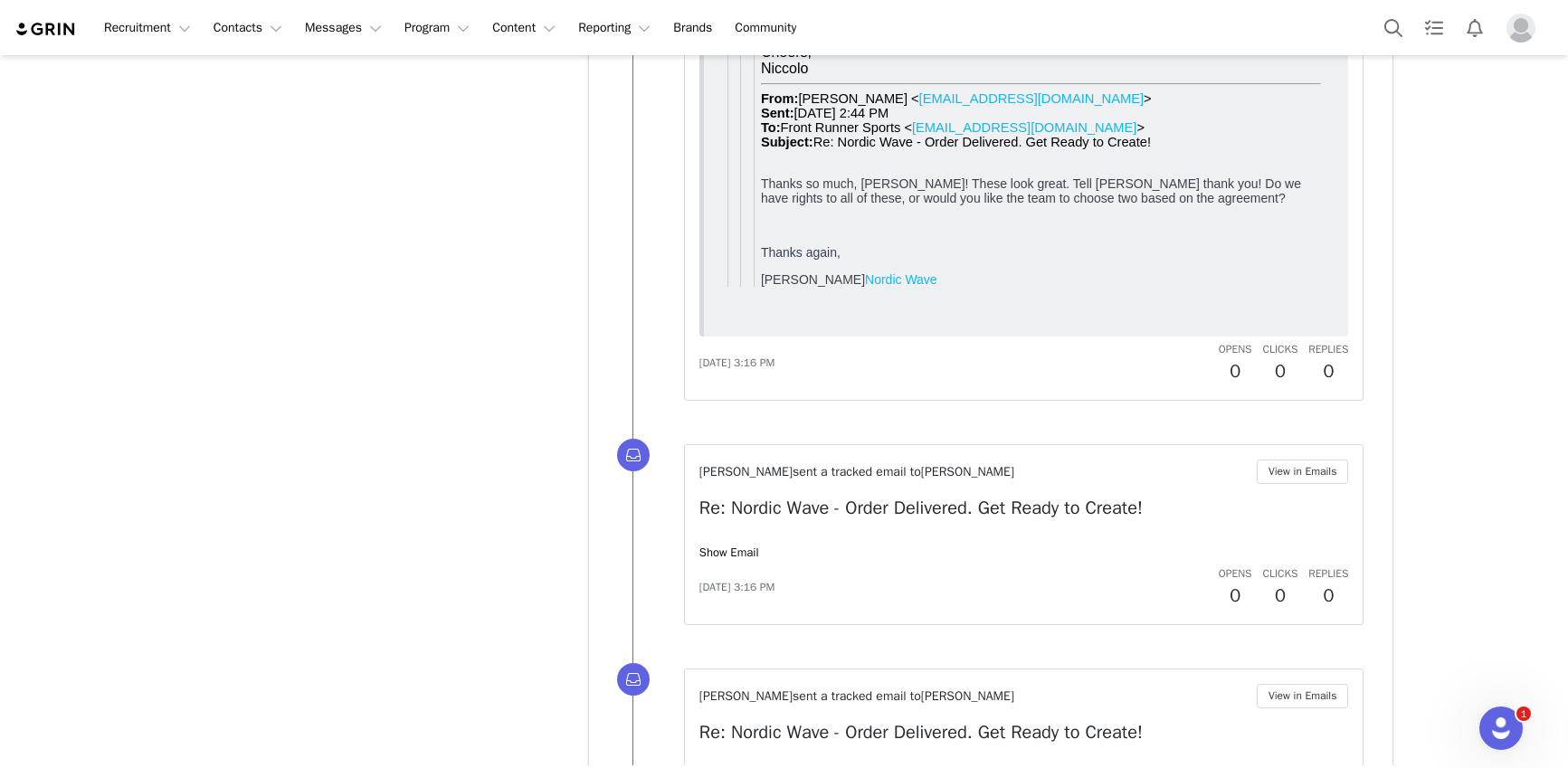 click on "[PERSON_NAME] sent a tracked email to  [PERSON_NAME]      View in Emails   Re: Nordic Wave - Order Delivered. Get Ready to Create!   Show Email  [DATE] 3:16 PM      Opens  0  Clicks  0  Replies  0" at bounding box center [1024, 535] 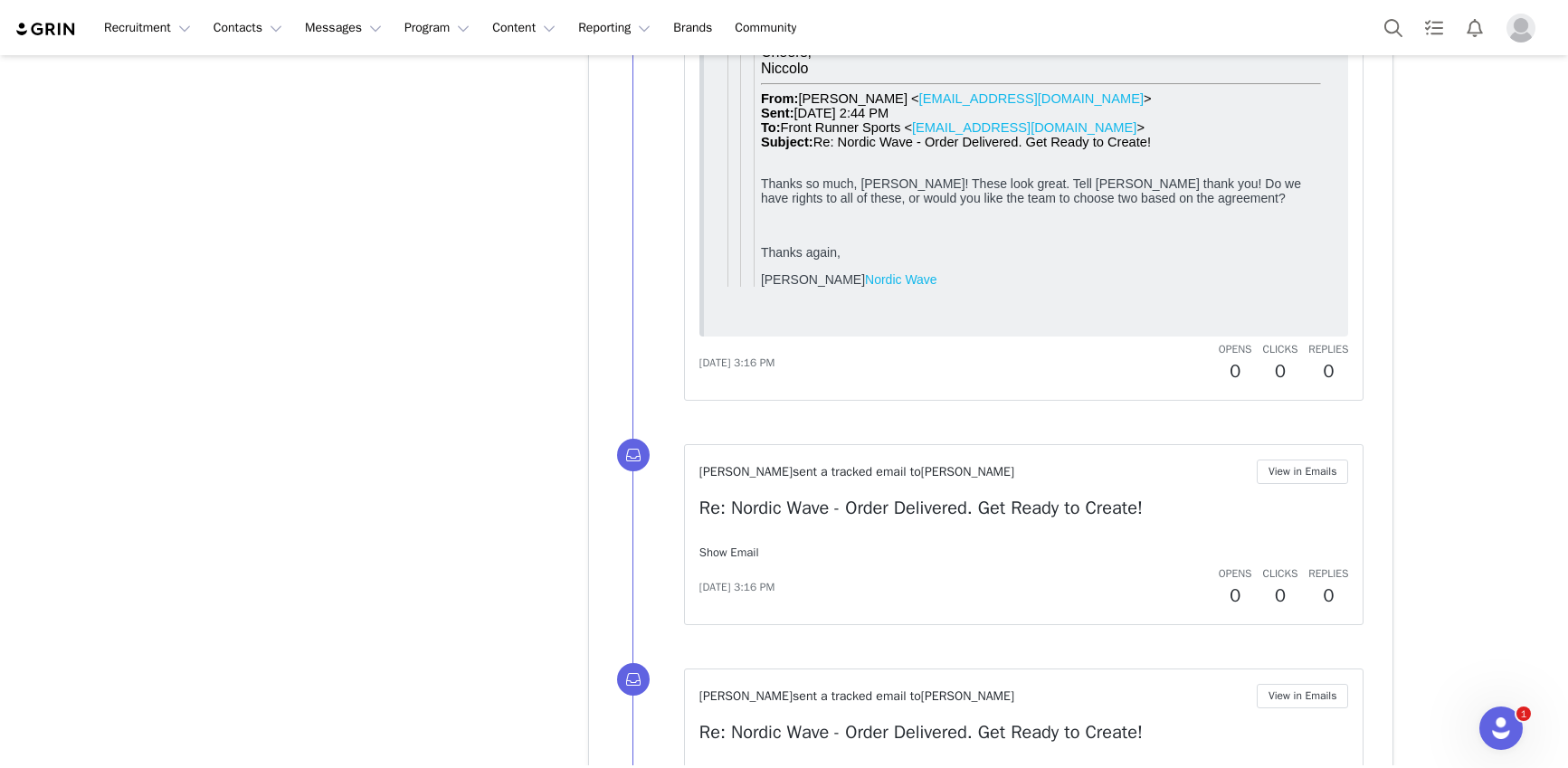 click on "Show Email" at bounding box center [729, 552] 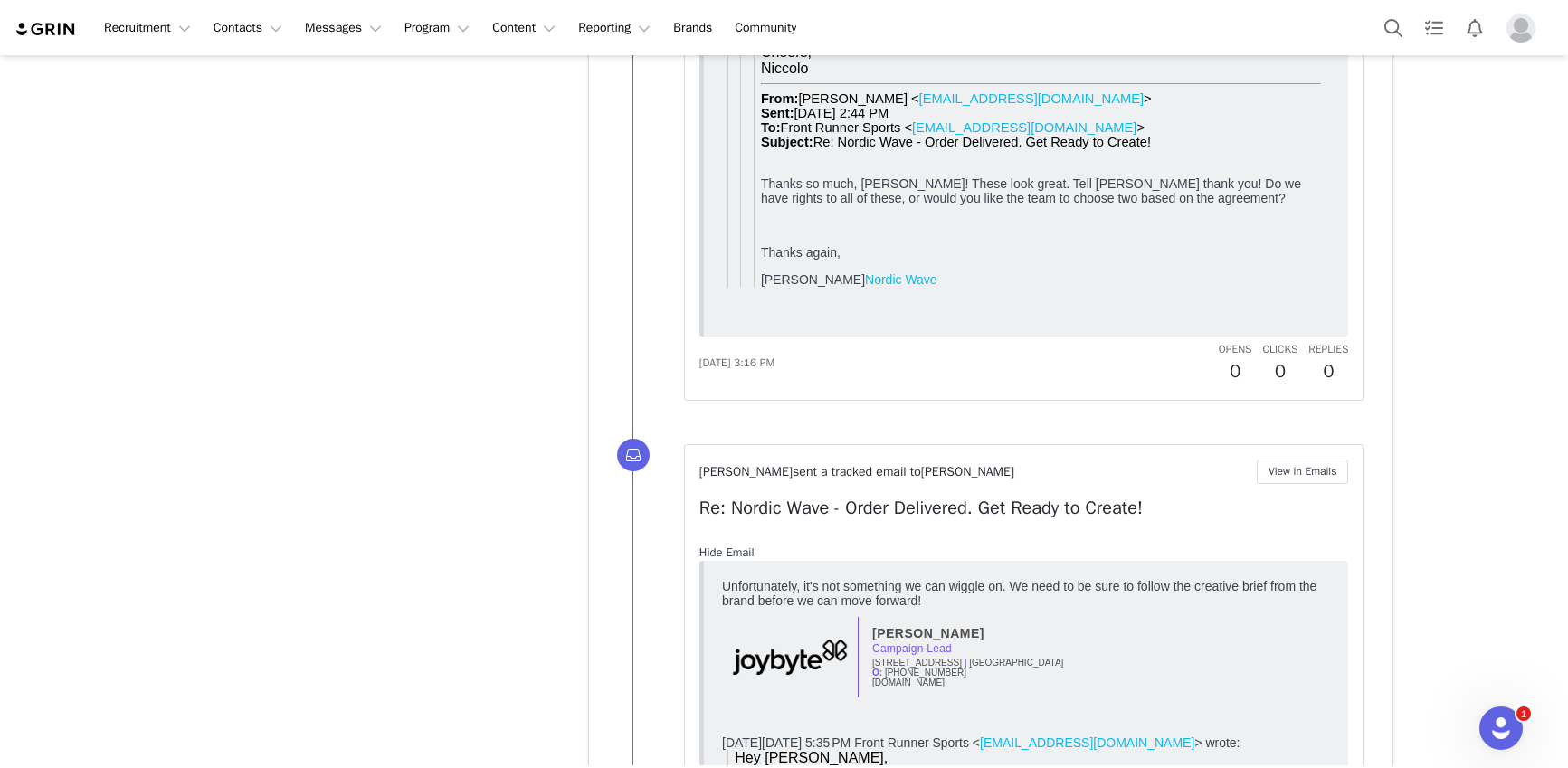 scroll, scrollTop: 0, scrollLeft: 0, axis: both 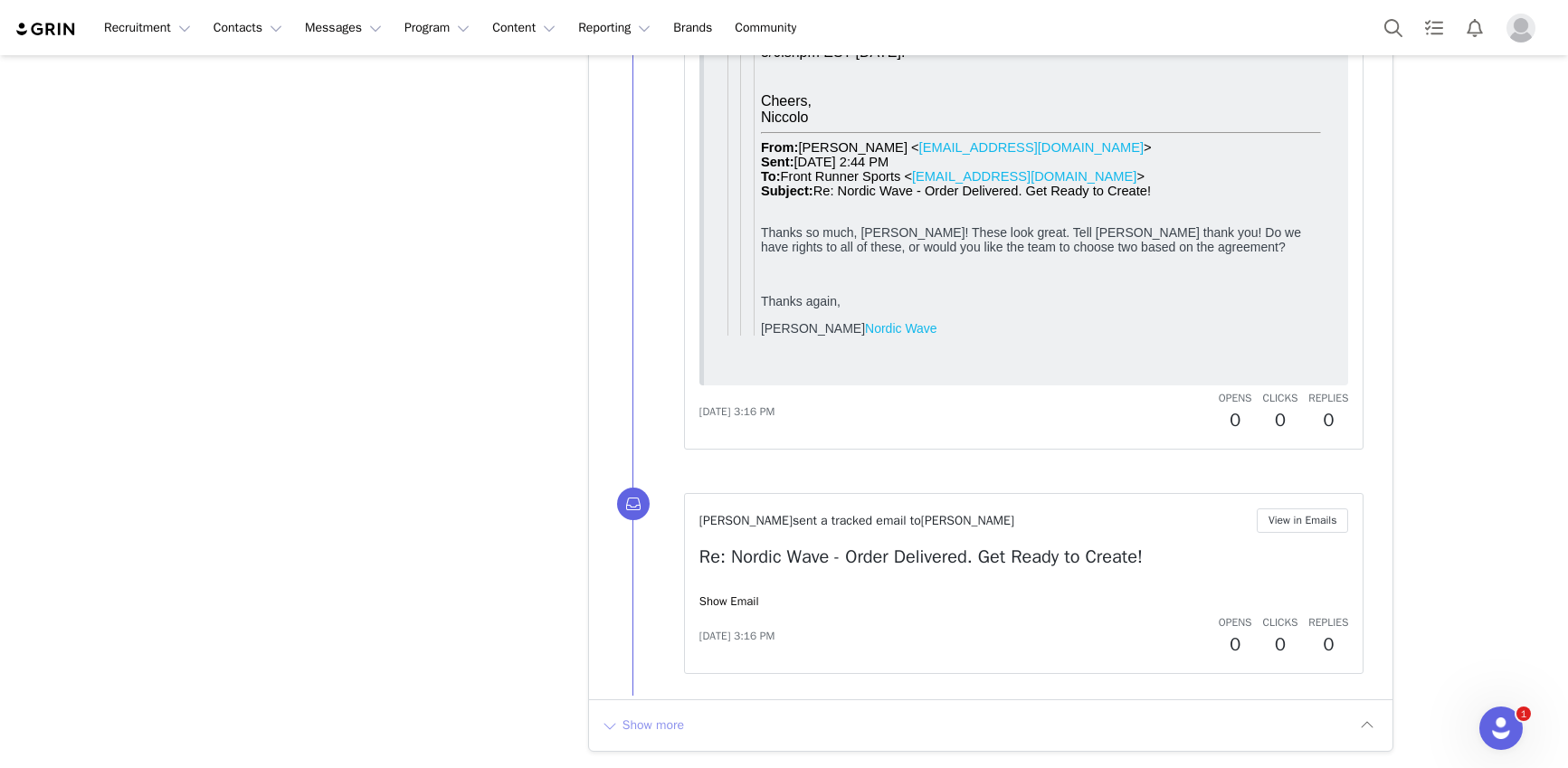 click on "Show more" at bounding box center (642, 725) 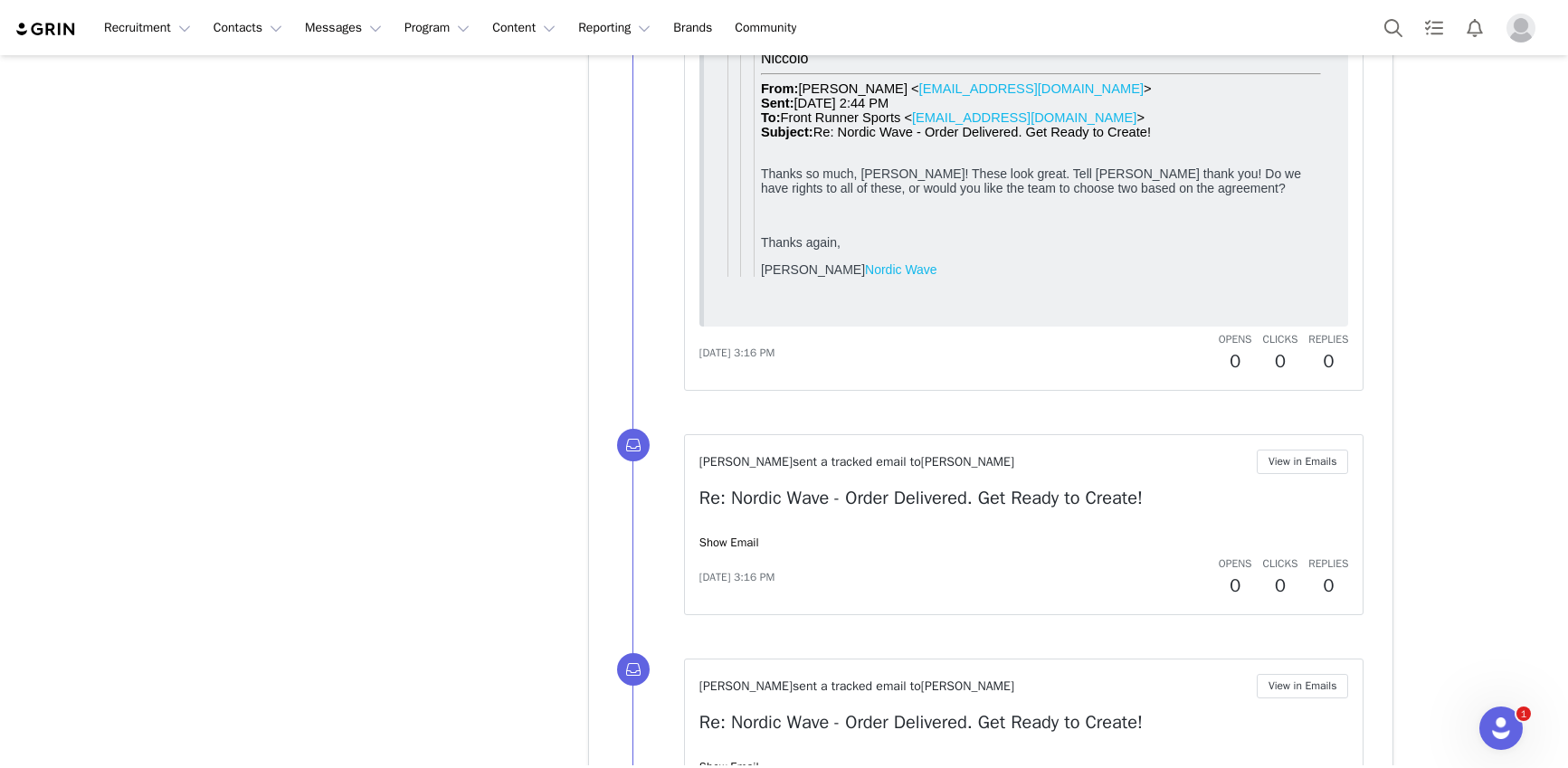 scroll, scrollTop: 12732, scrollLeft: 0, axis: vertical 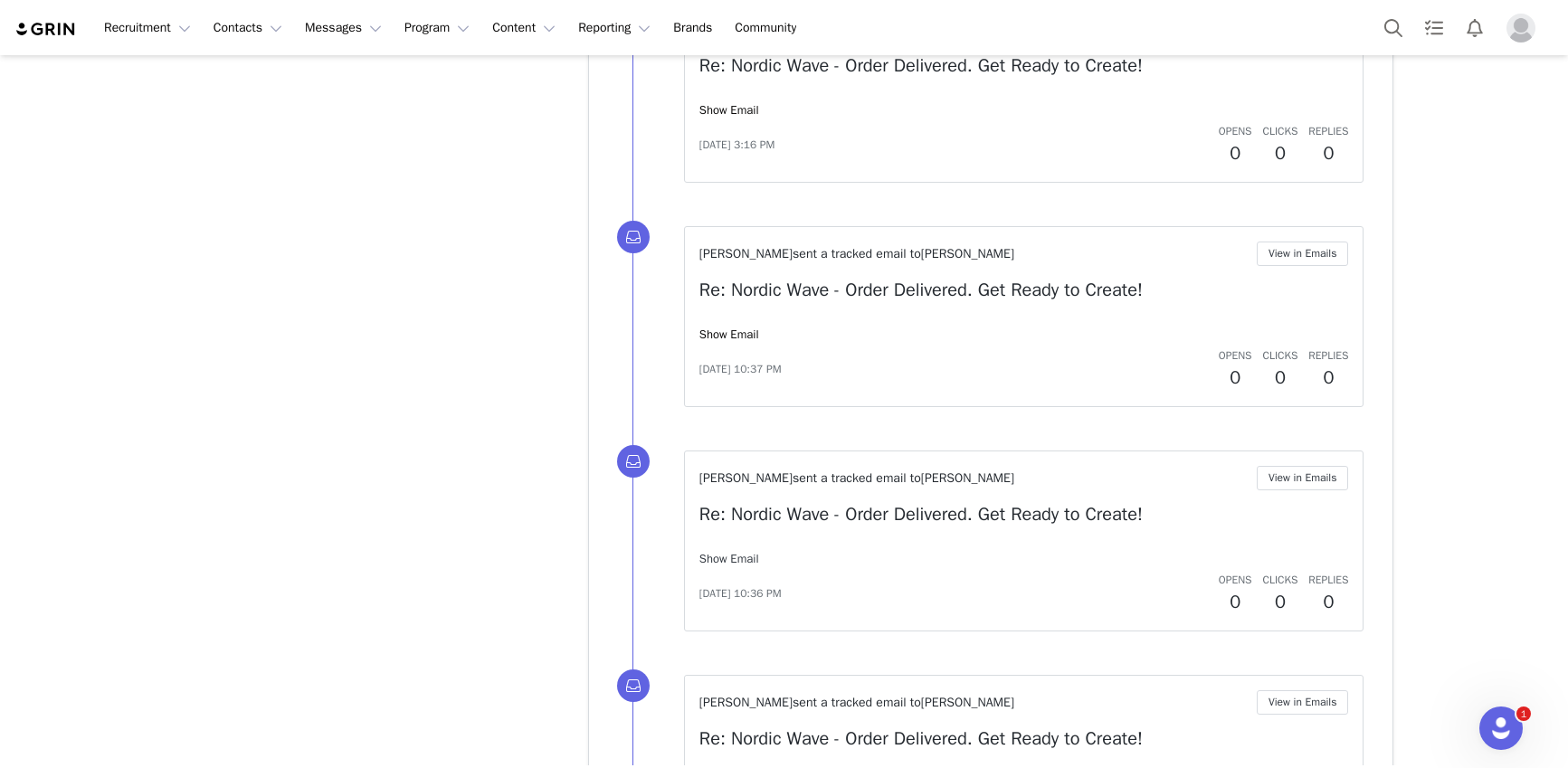 click on "Show Email" at bounding box center (729, 558) 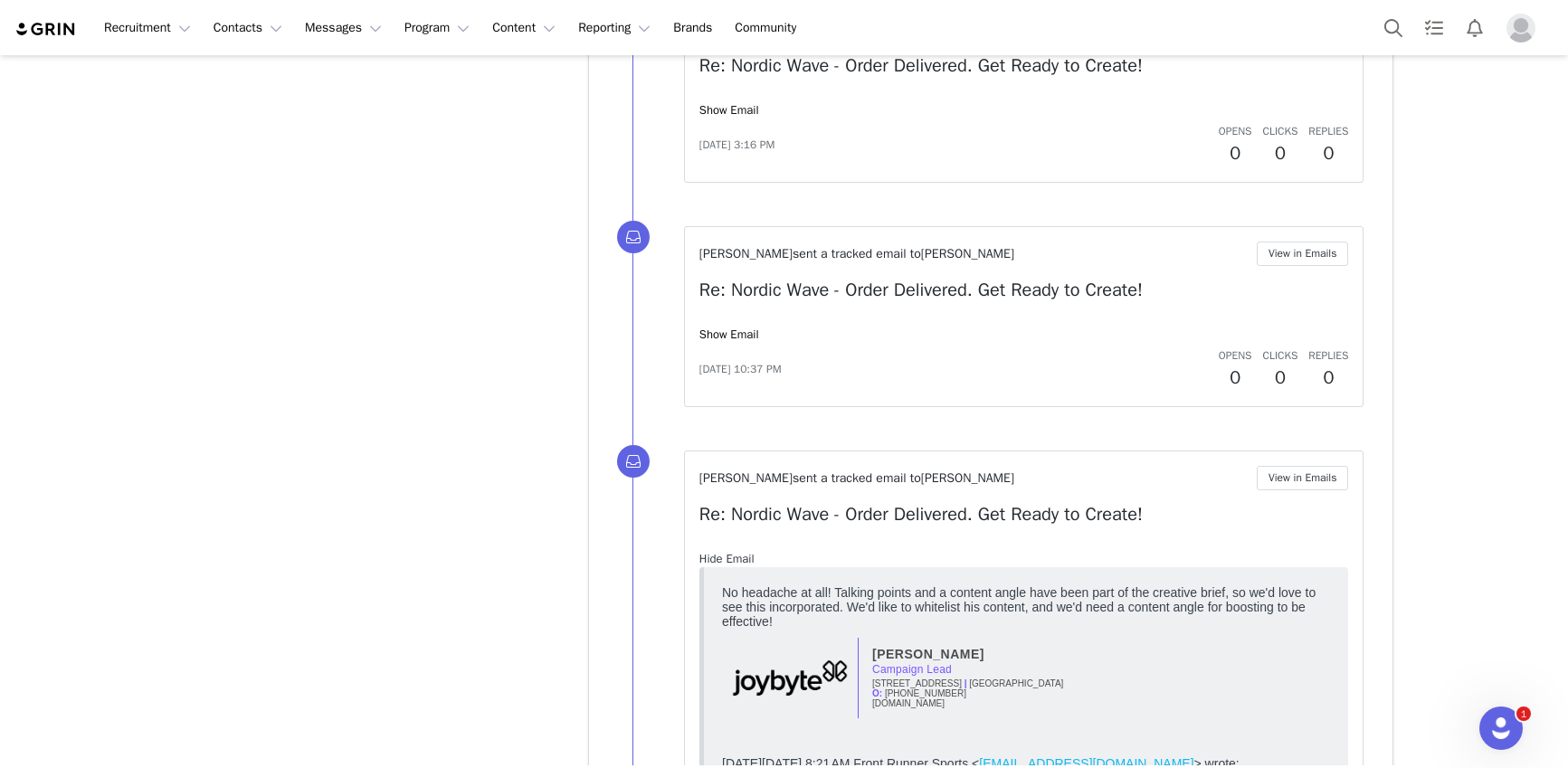 scroll, scrollTop: 0, scrollLeft: 0, axis: both 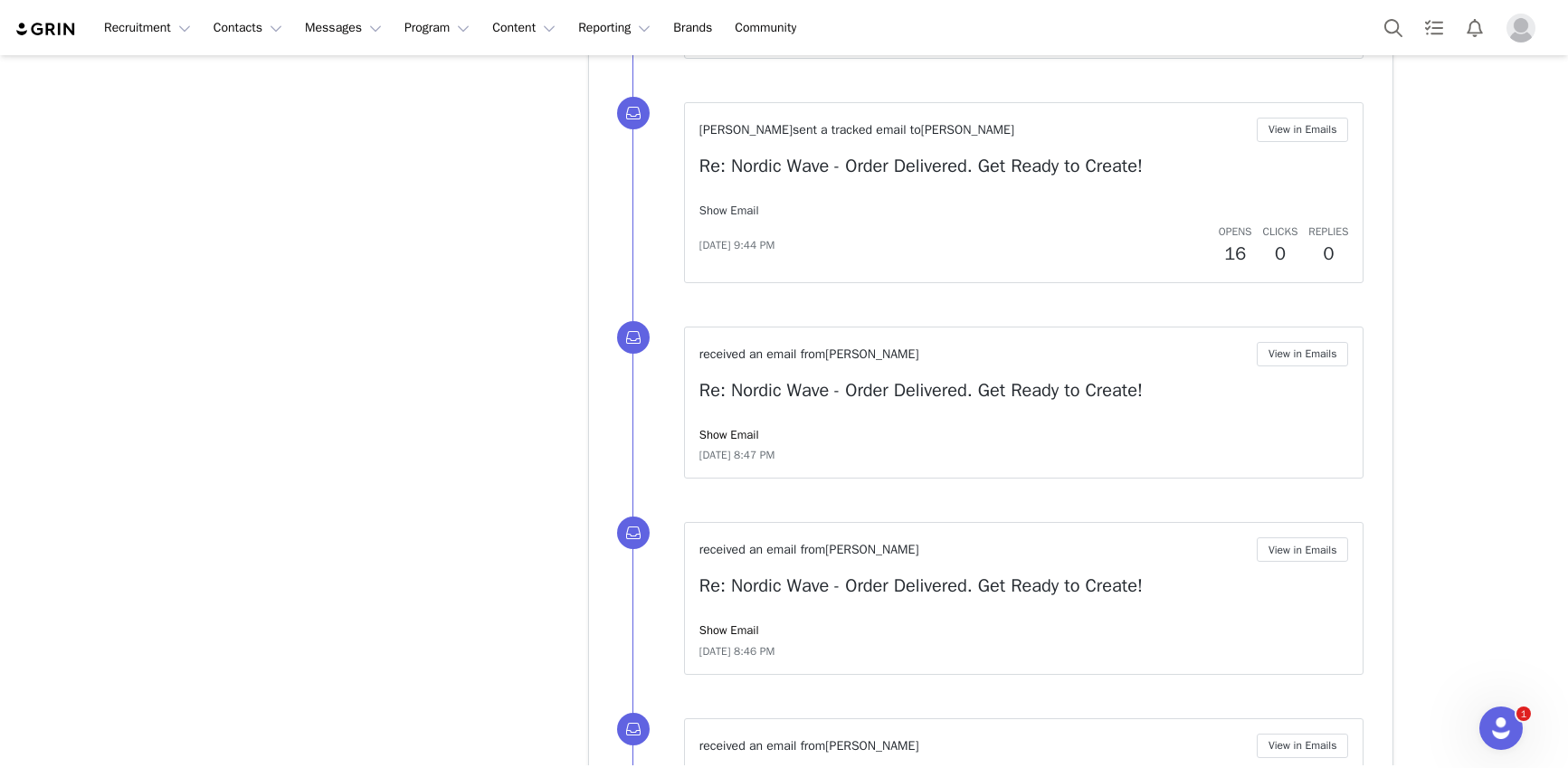 click on "Show Email" at bounding box center (729, 210) 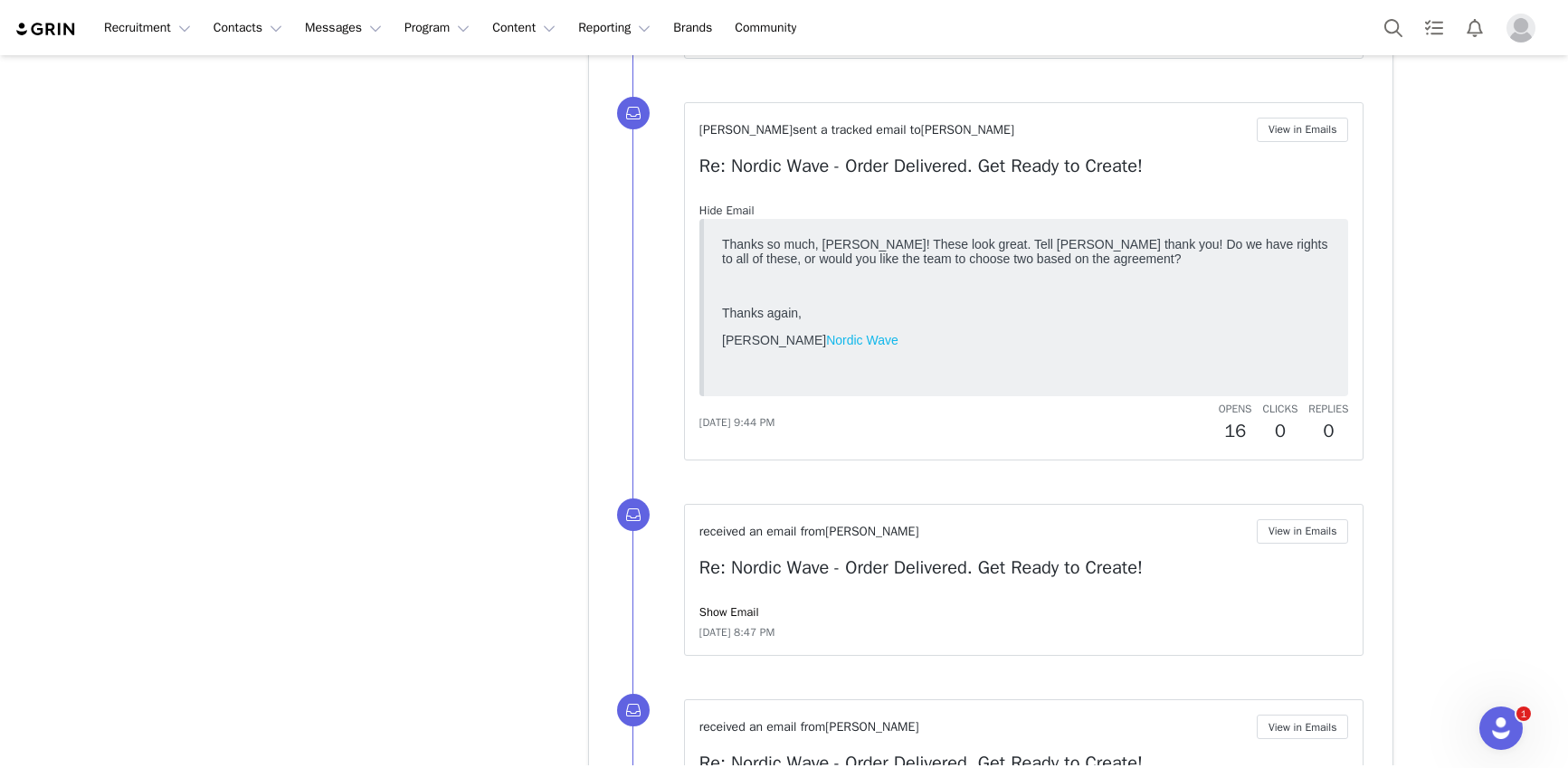 scroll, scrollTop: 0, scrollLeft: 0, axis: both 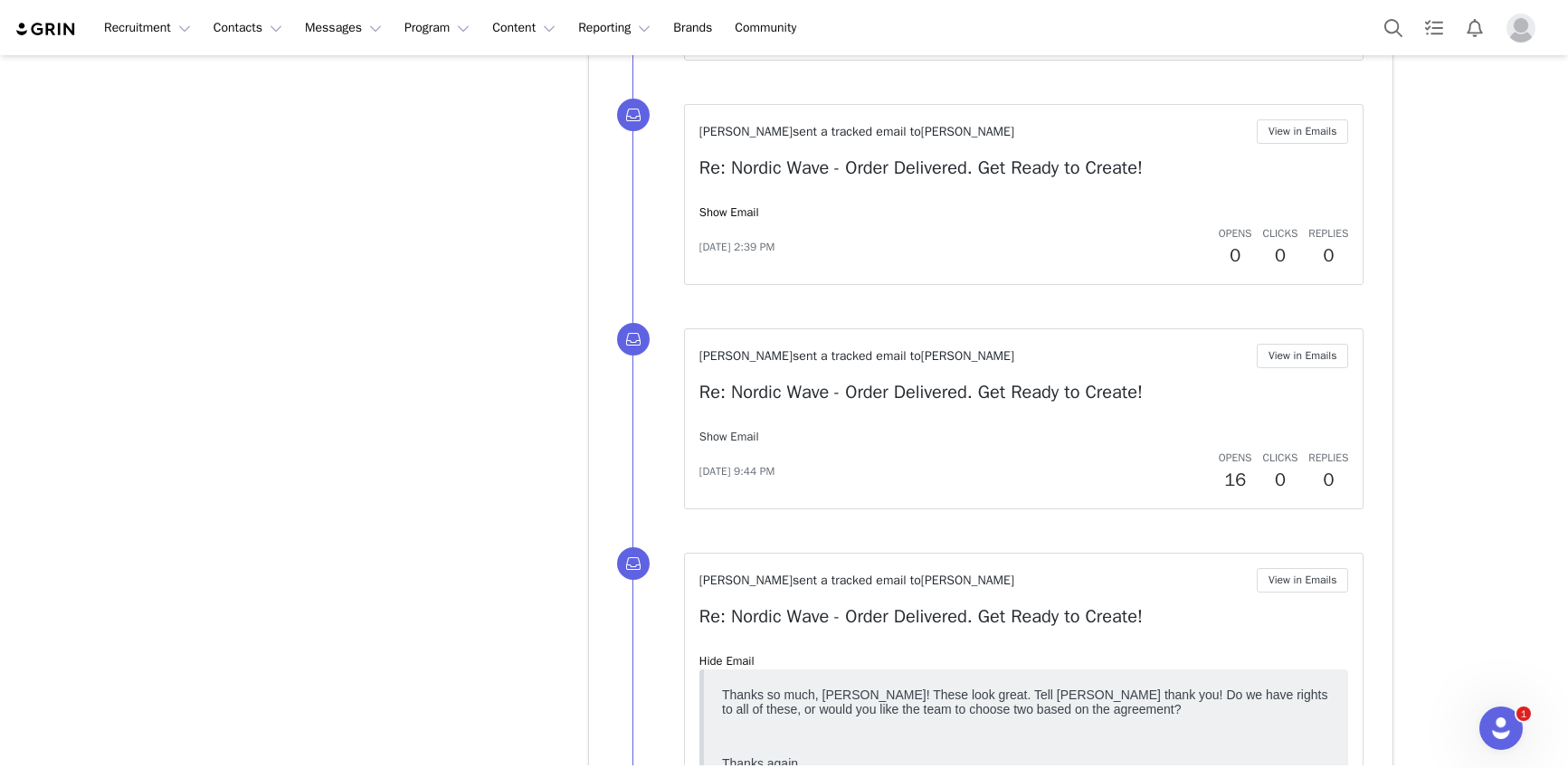 click on "Show Email" at bounding box center (729, 436) 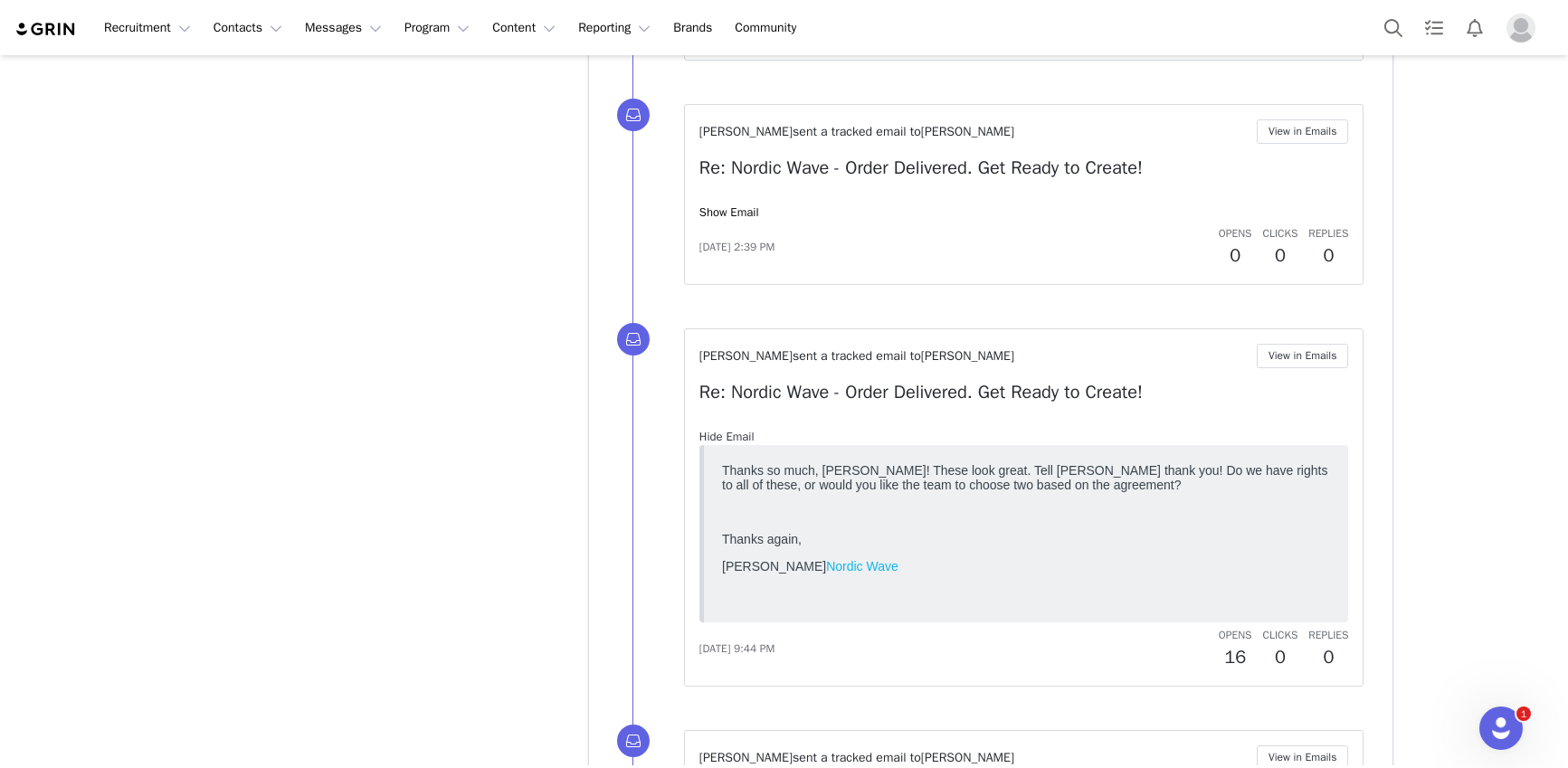 scroll, scrollTop: 0, scrollLeft: 0, axis: both 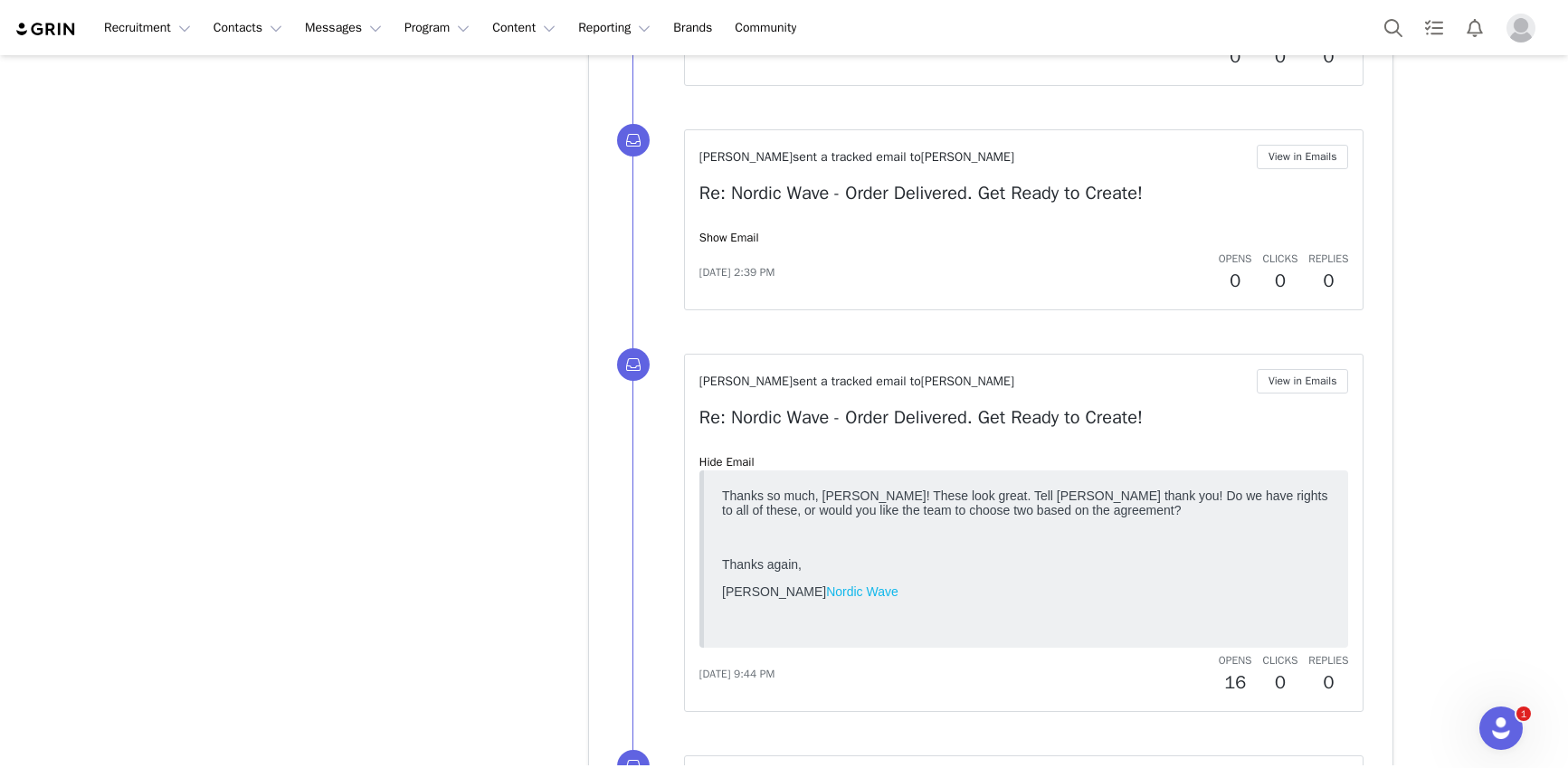 click on "[PERSON_NAME] sent a tracked email to  [PERSON_NAME]      View in Emails   Re: Nordic Wave - Order Delivered. Get Ready to Create!   Show Email  [DATE] 2:39 PM      Opens  0  Clicks  0  Replies  0" at bounding box center [1024, 220] 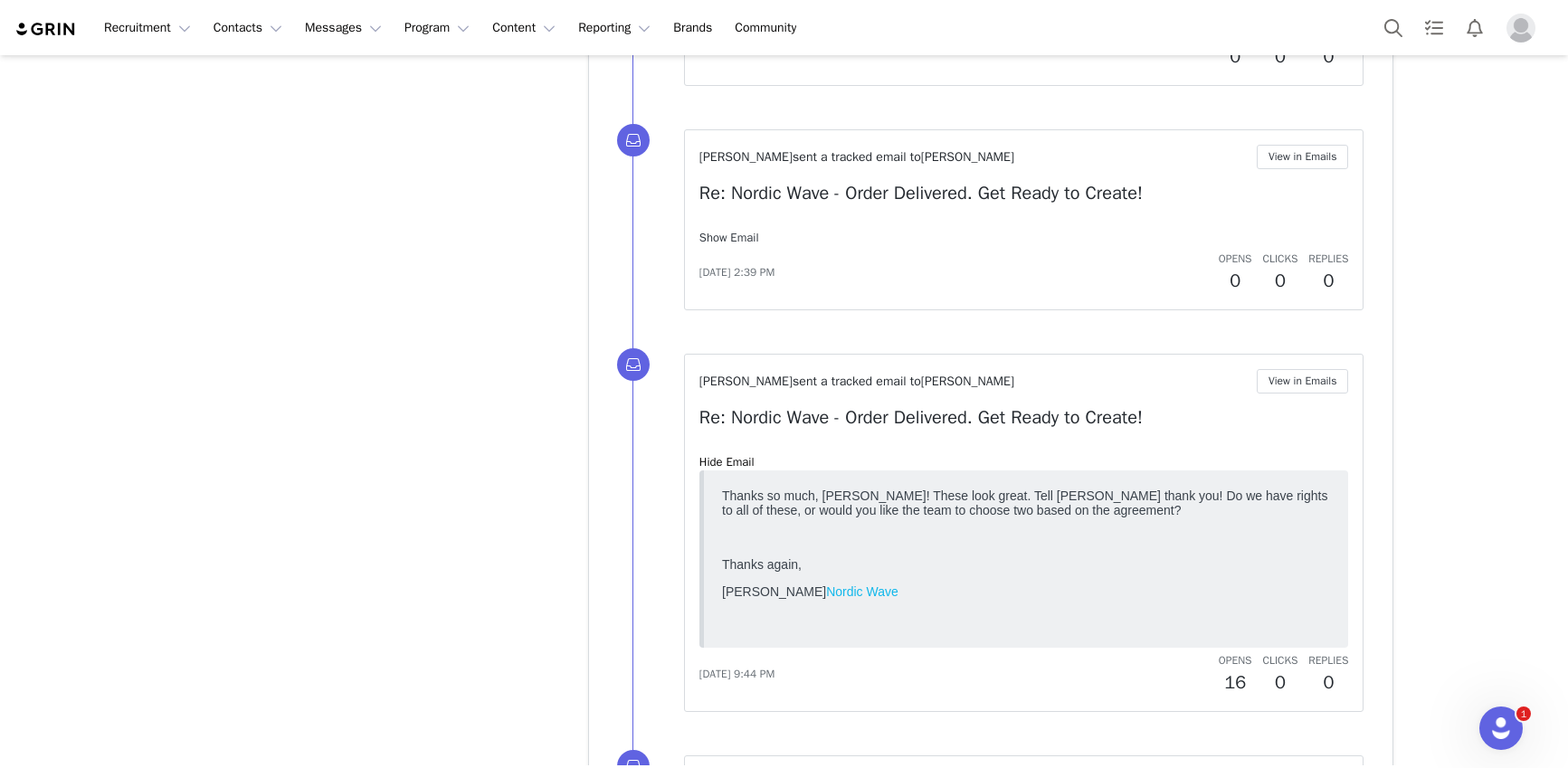 click on "Show Email" at bounding box center (729, 237) 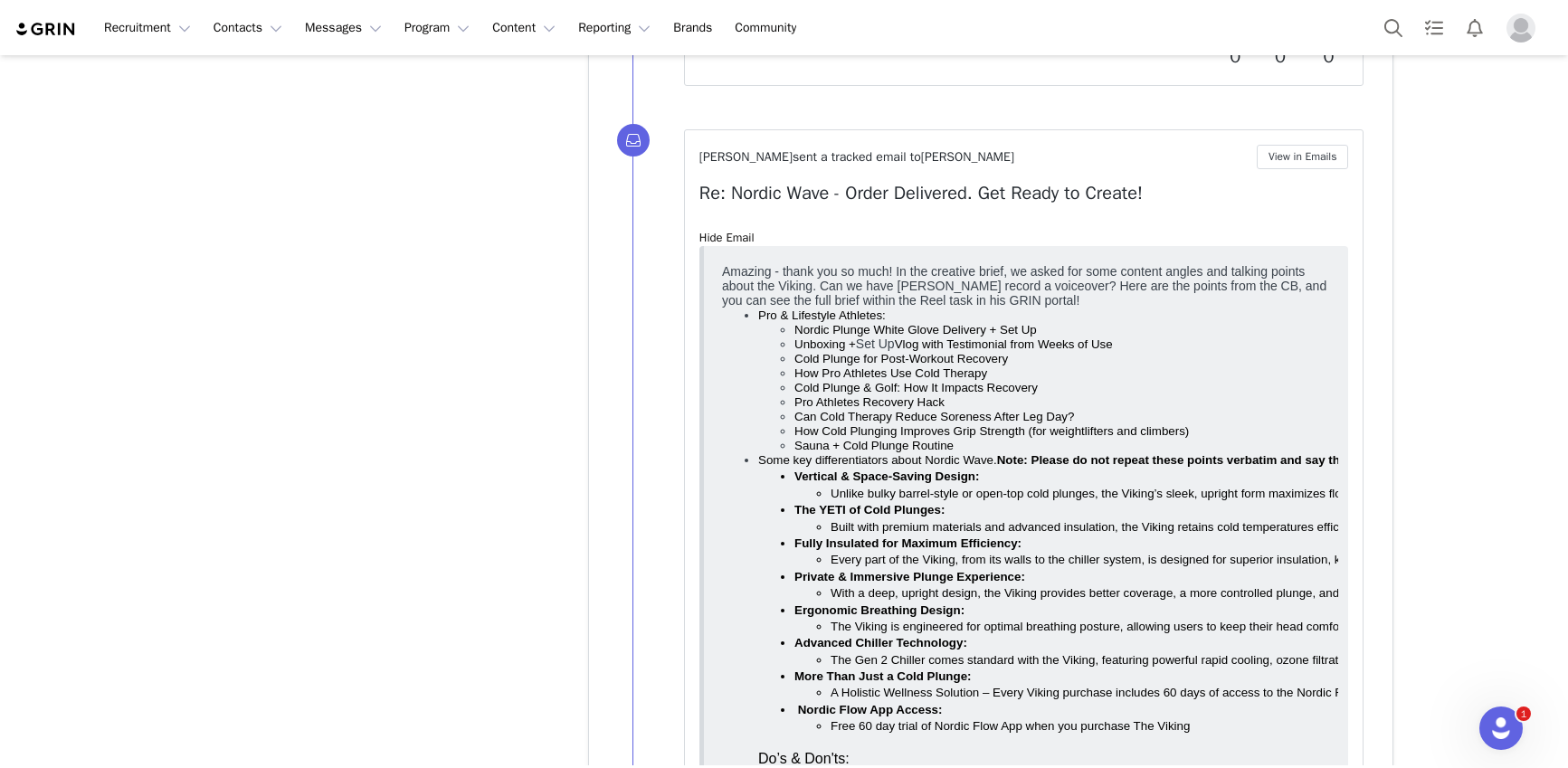 scroll, scrollTop: 0, scrollLeft: 0, axis: both 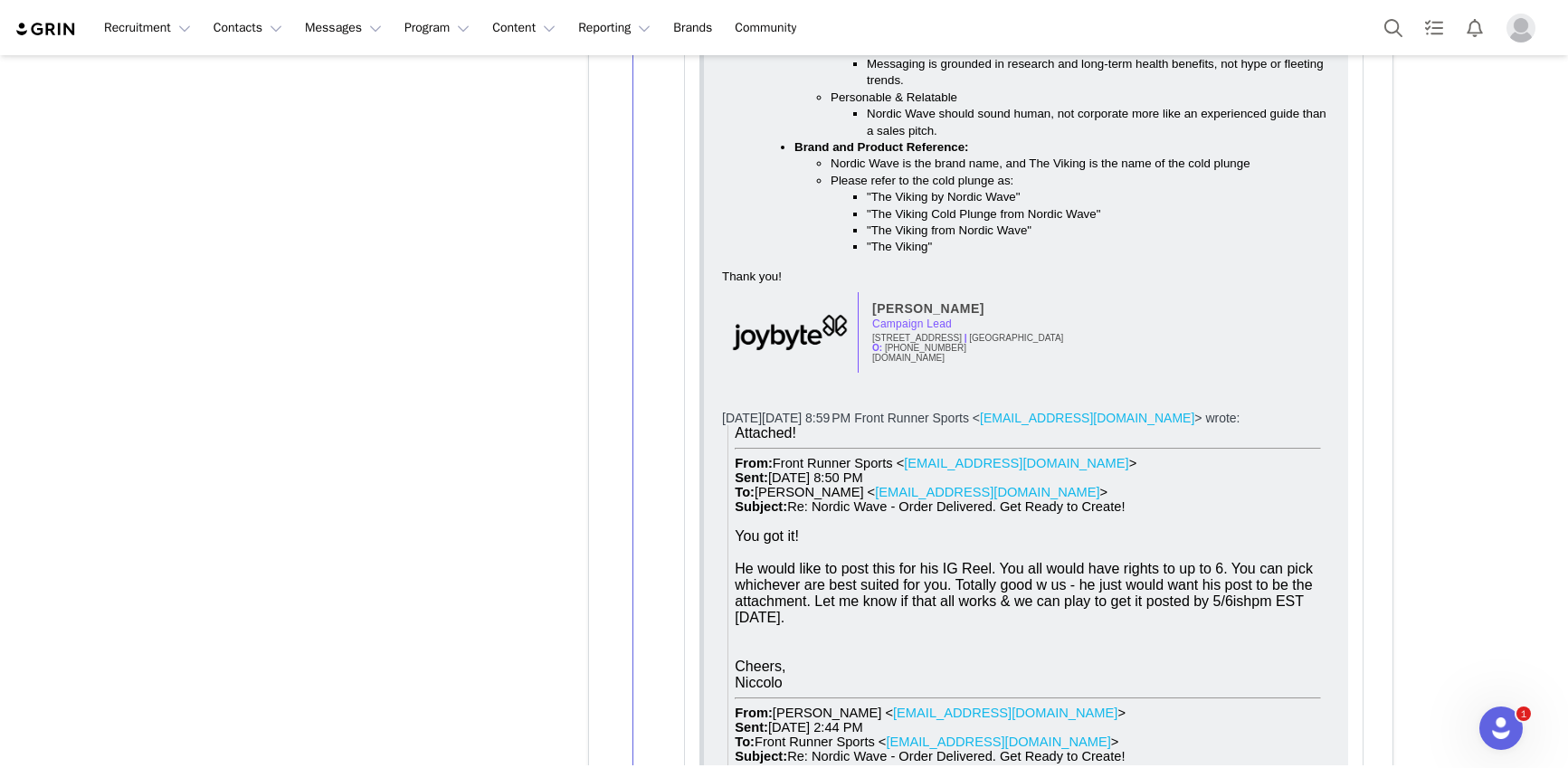 click on "From:  Front Runner Sports < [EMAIL_ADDRESS][DOMAIN_NAME] >
Sent:  [DATE] 8:50 PM
To:  [PERSON_NAME] < [PERSON_NAME][EMAIL_ADDRESS][DOMAIN_NAME] >
Subject:  Re: Nordic Wave - Order Delivered. Get Ready to Create!" at bounding box center [1031, 493] 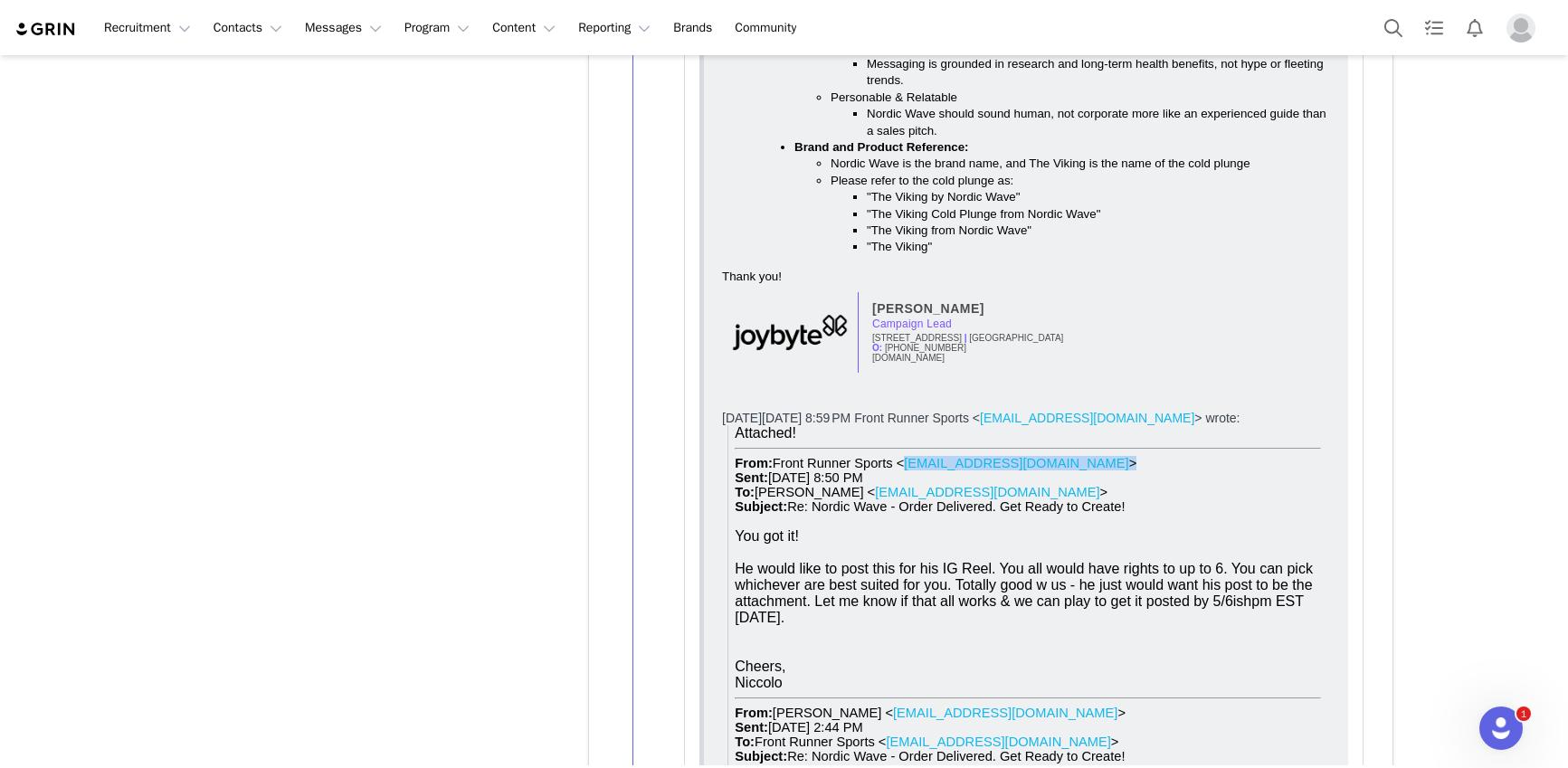 drag, startPoint x: 1098, startPoint y: 462, endPoint x: 898, endPoint y: 463, distance: 200.0025 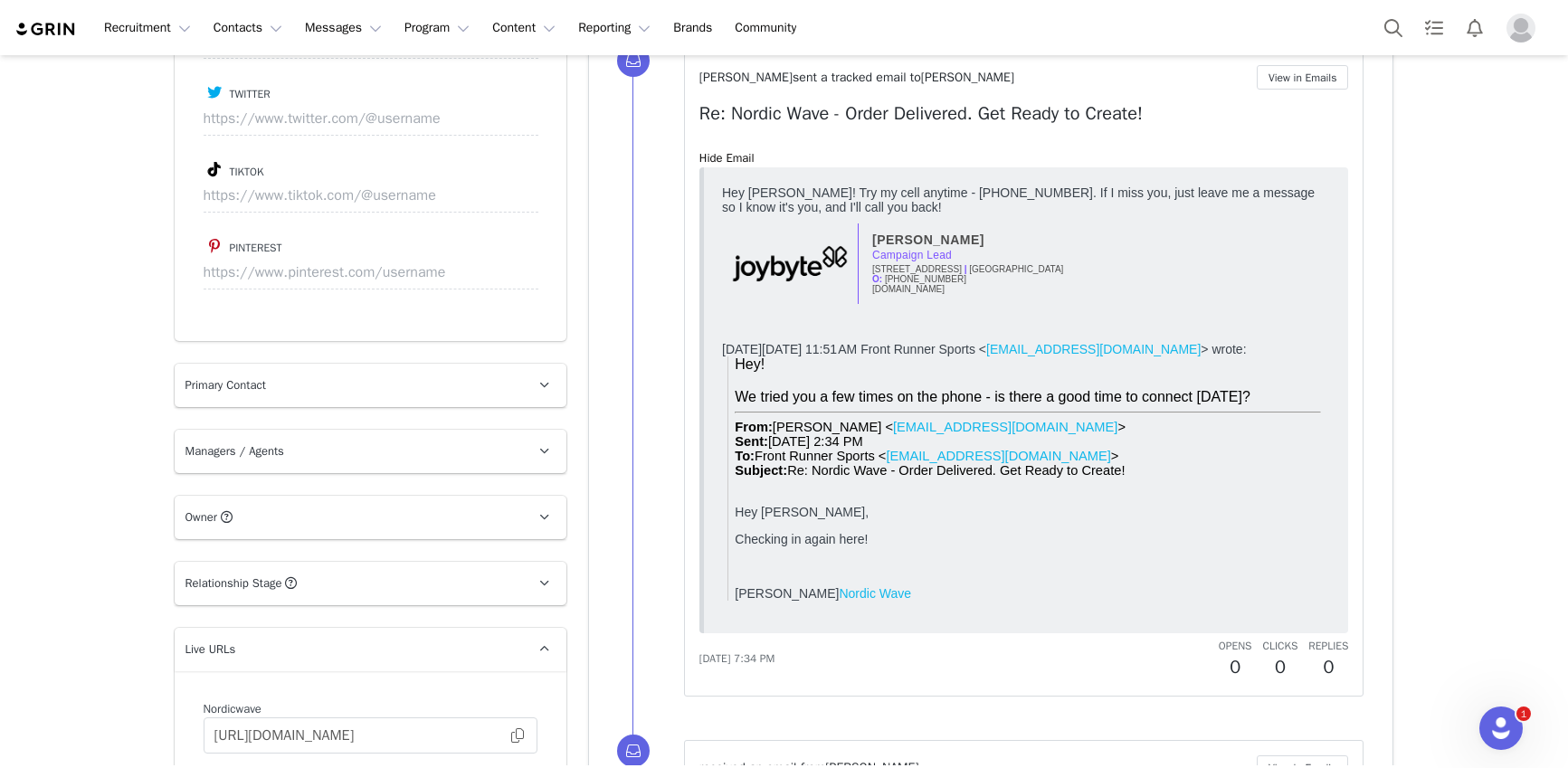 scroll, scrollTop: 2375, scrollLeft: 0, axis: vertical 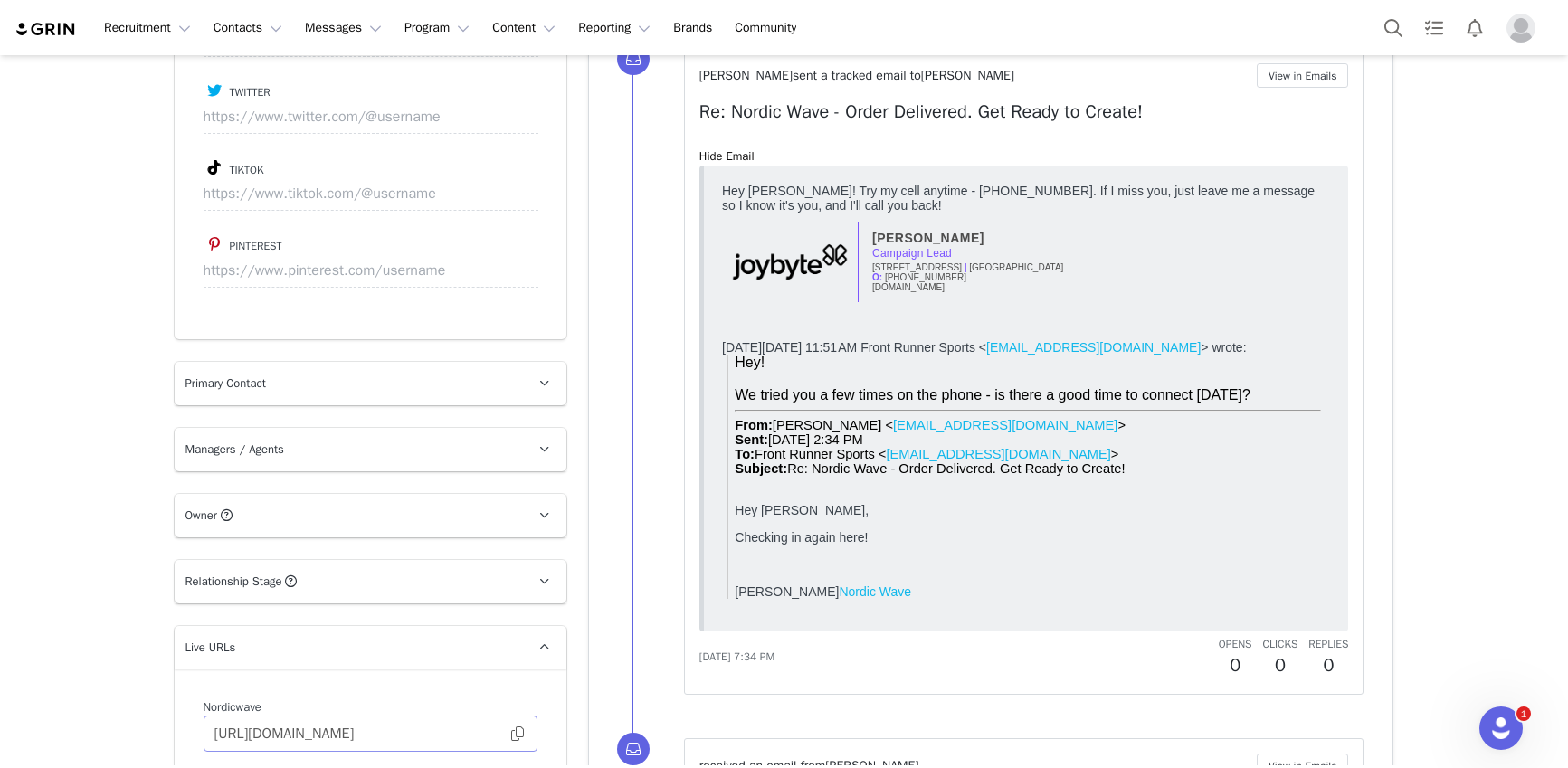click at bounding box center (518, 734) 